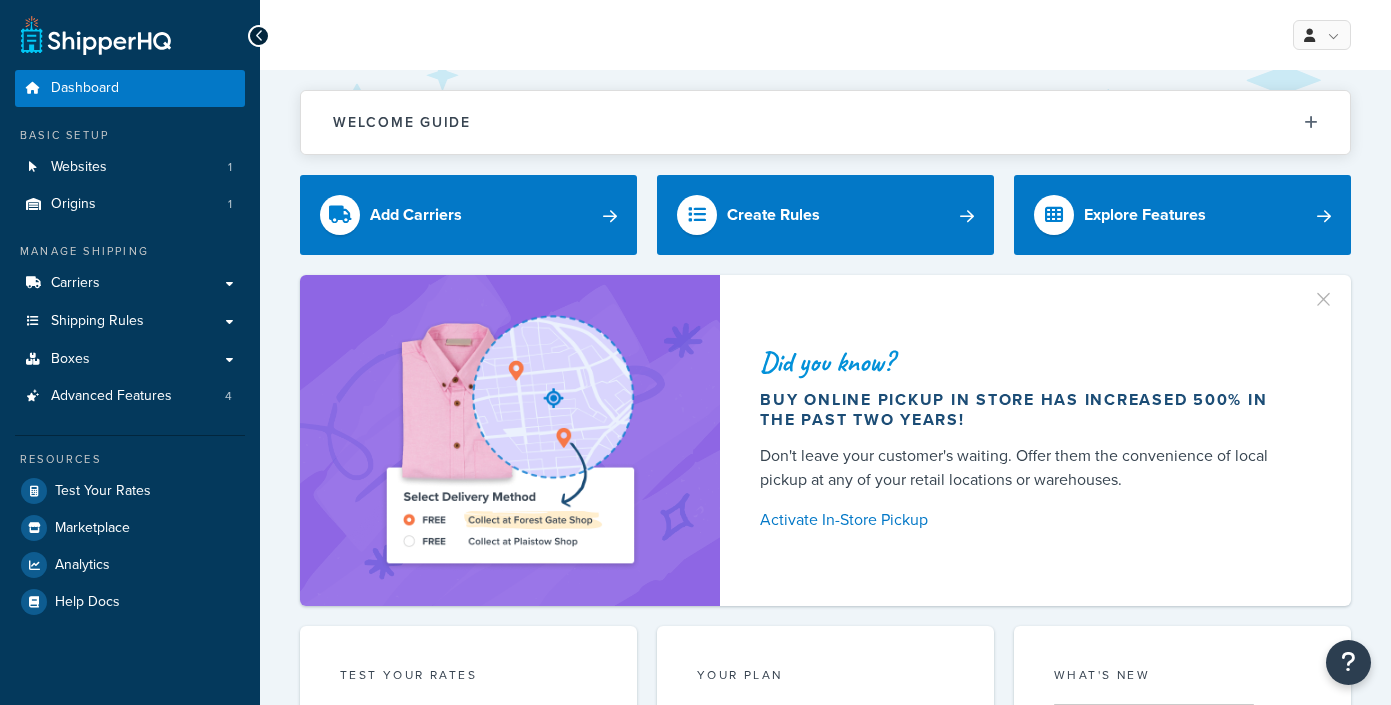 scroll, scrollTop: 0, scrollLeft: 0, axis: both 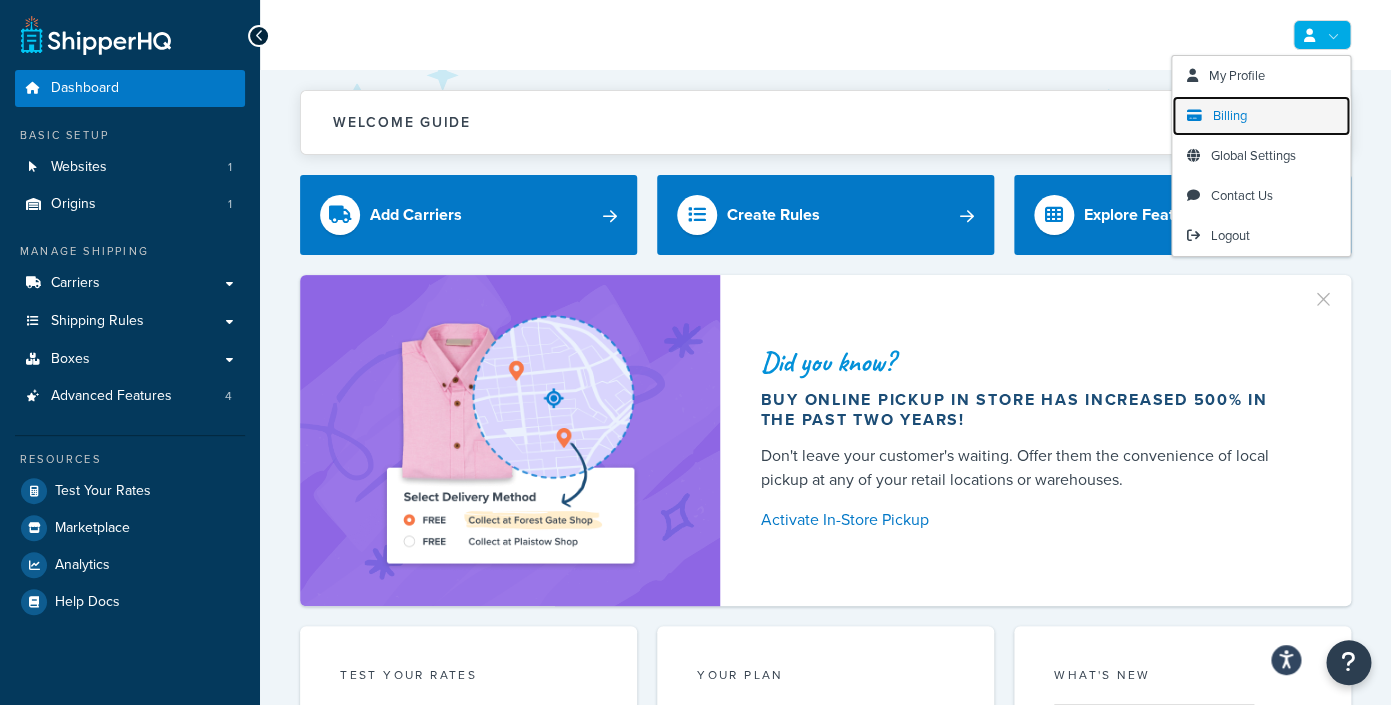 click on "Billing" at bounding box center [1230, 115] 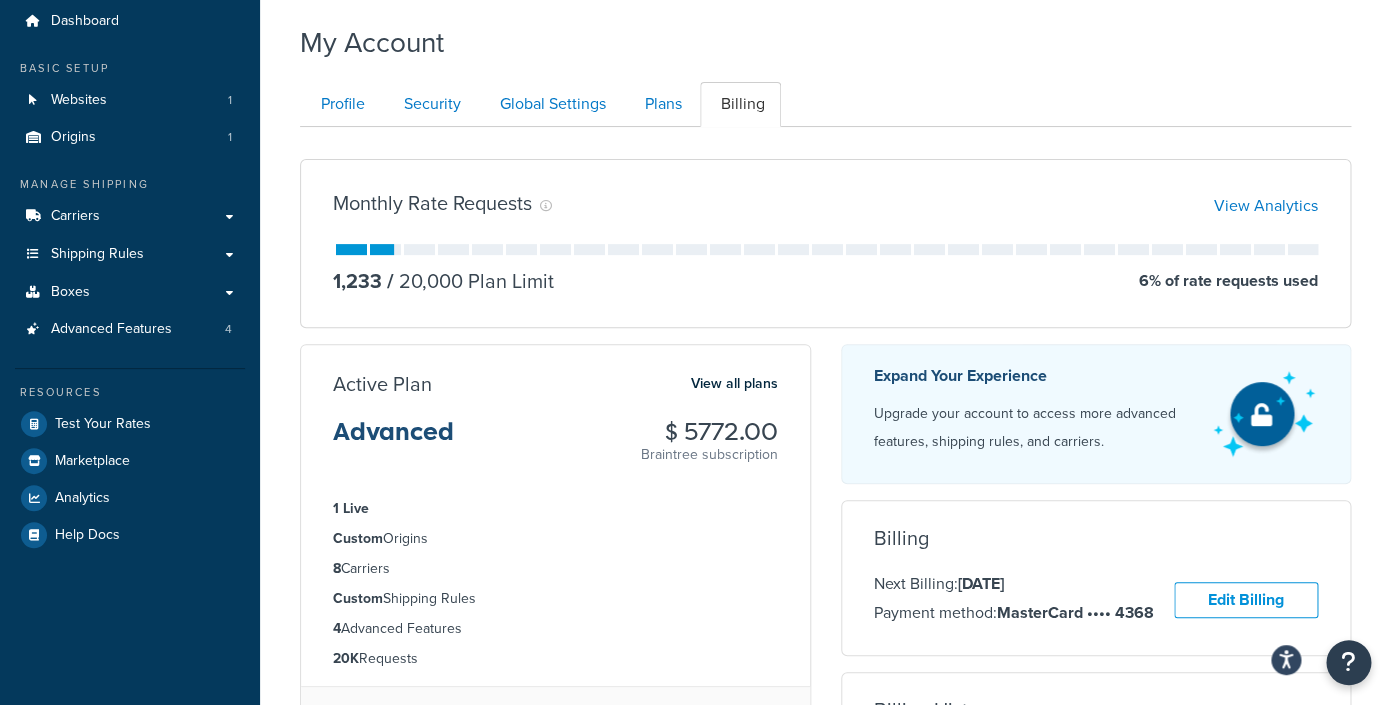 scroll, scrollTop: 77, scrollLeft: 0, axis: vertical 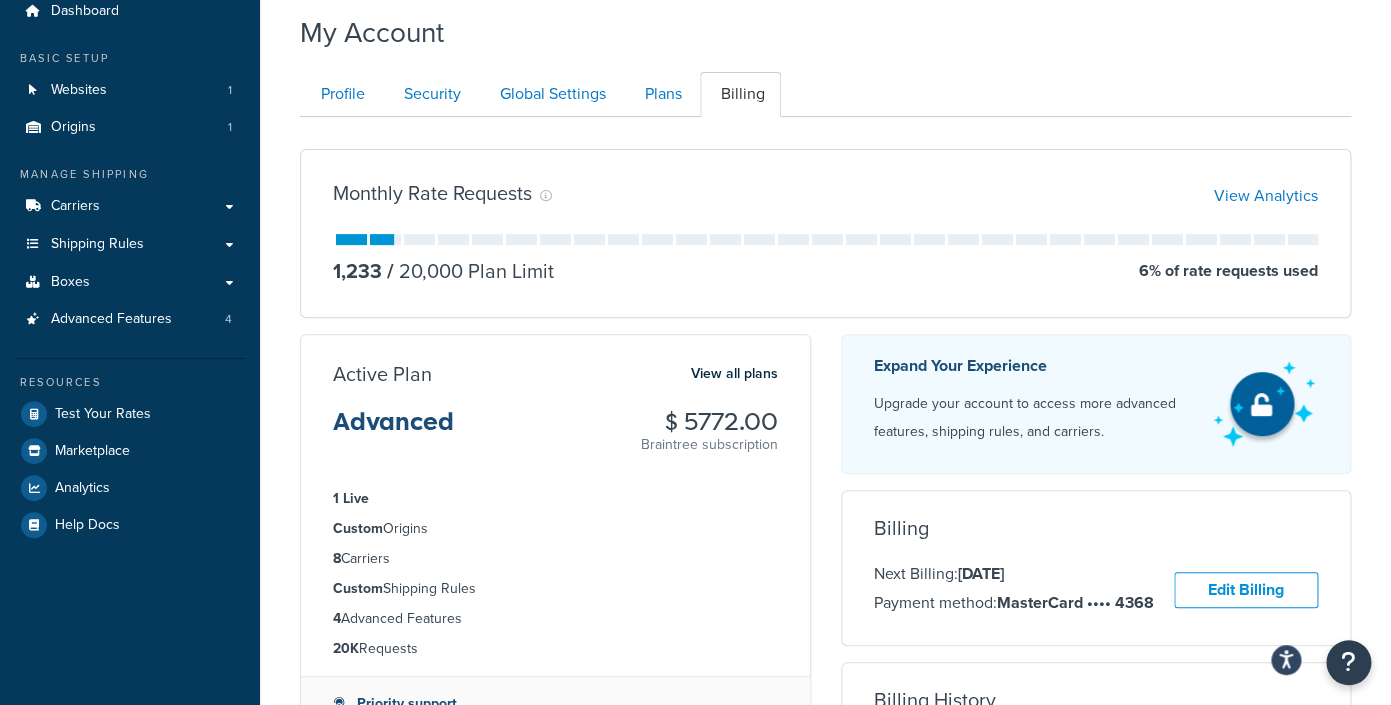 drag, startPoint x: 881, startPoint y: 574, endPoint x: 1070, endPoint y: 586, distance: 189.38057 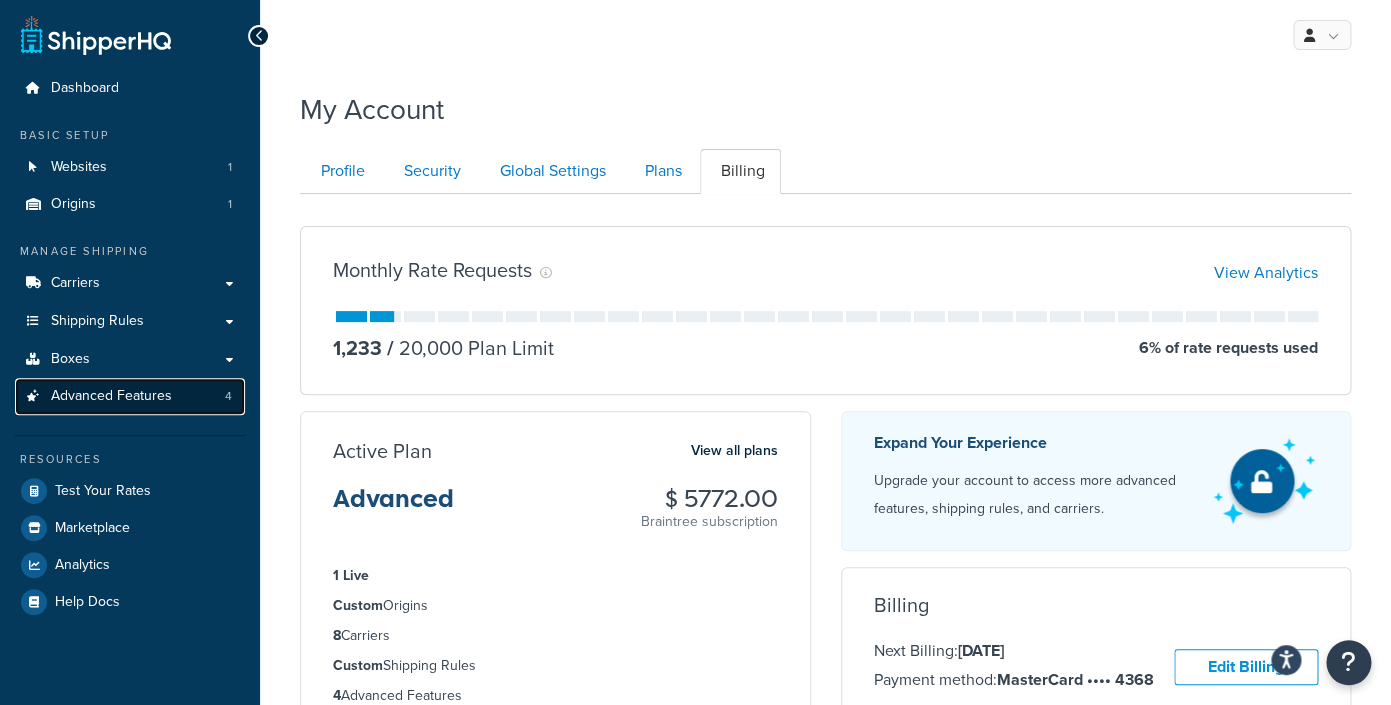 click on "Advanced Features" at bounding box center [111, 396] 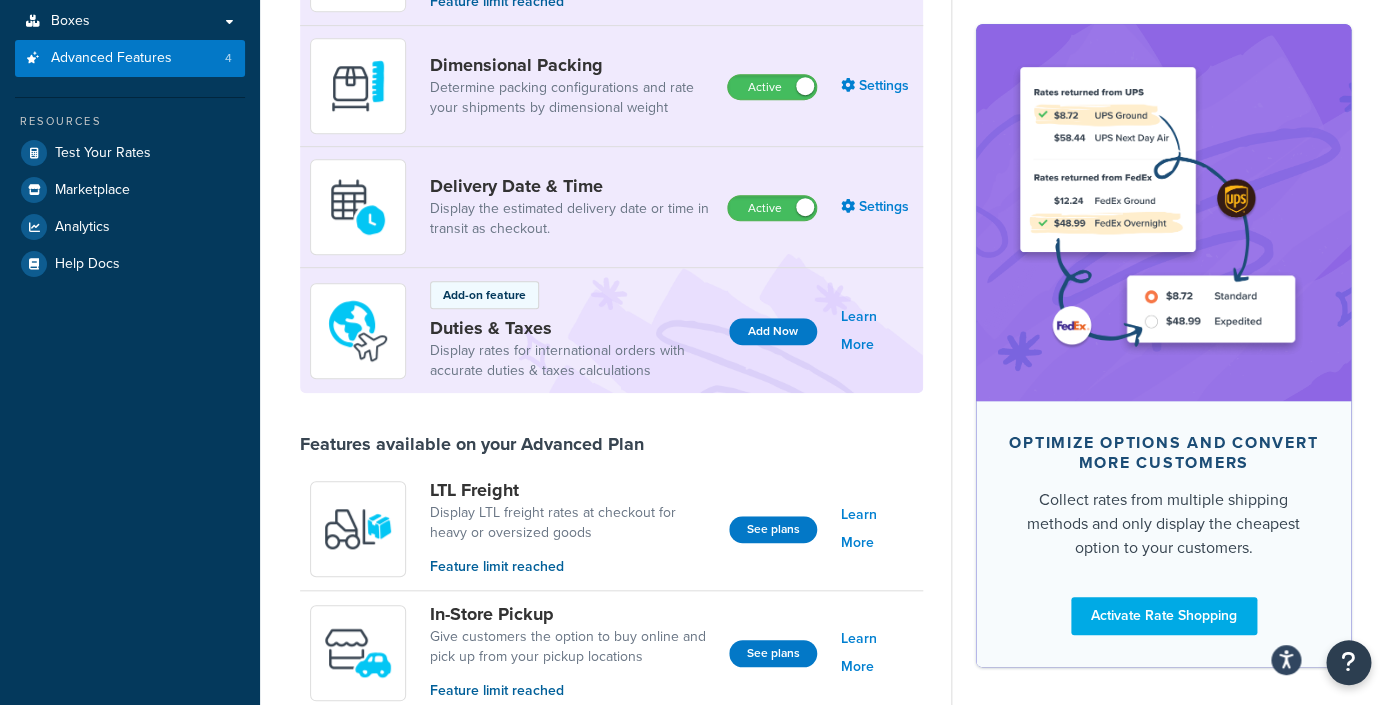 scroll, scrollTop: 344, scrollLeft: 0, axis: vertical 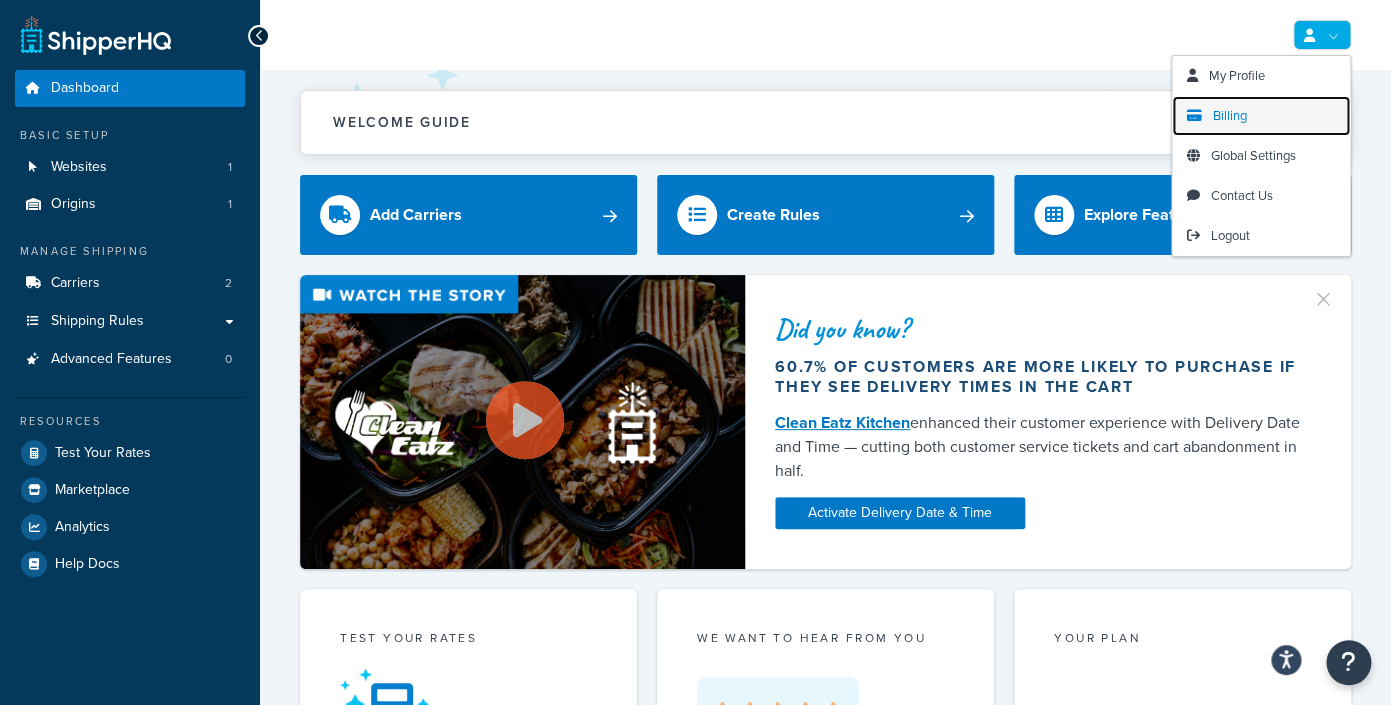 click on "Billing" at bounding box center [1230, 115] 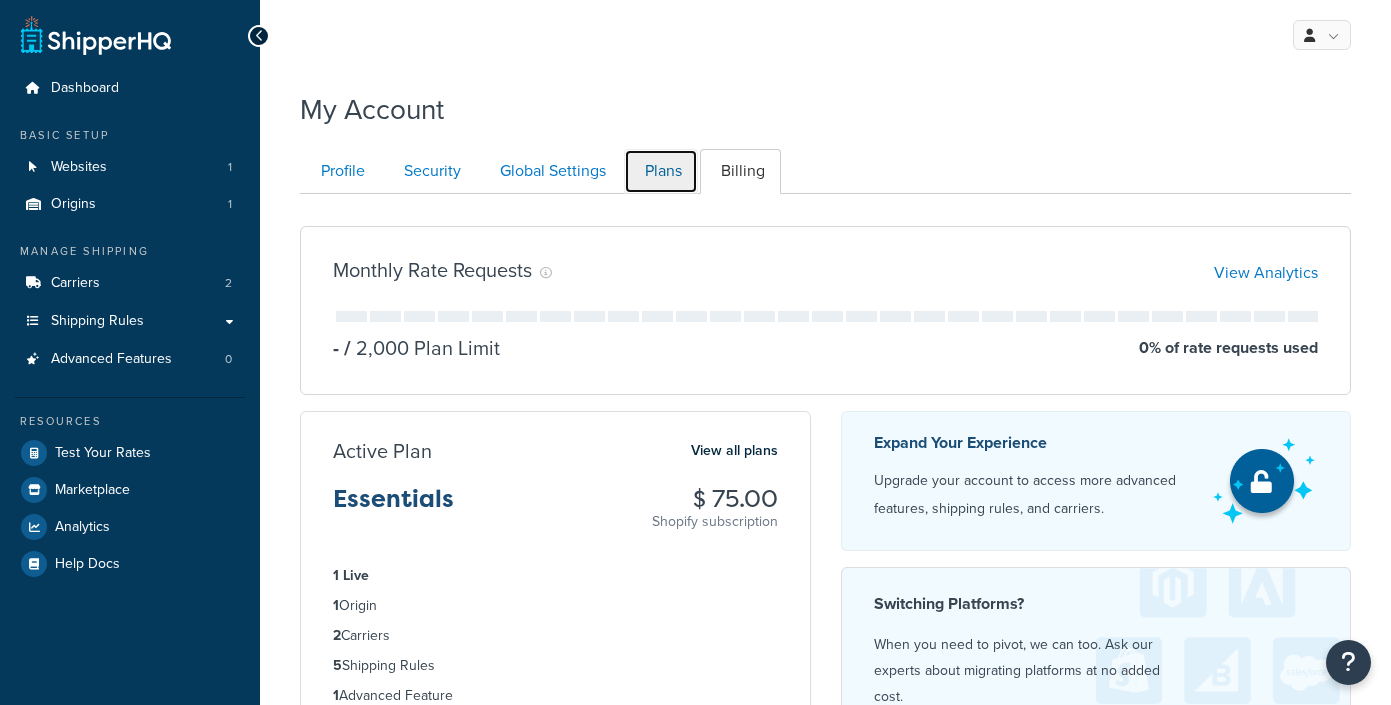 scroll, scrollTop: 0, scrollLeft: 0, axis: both 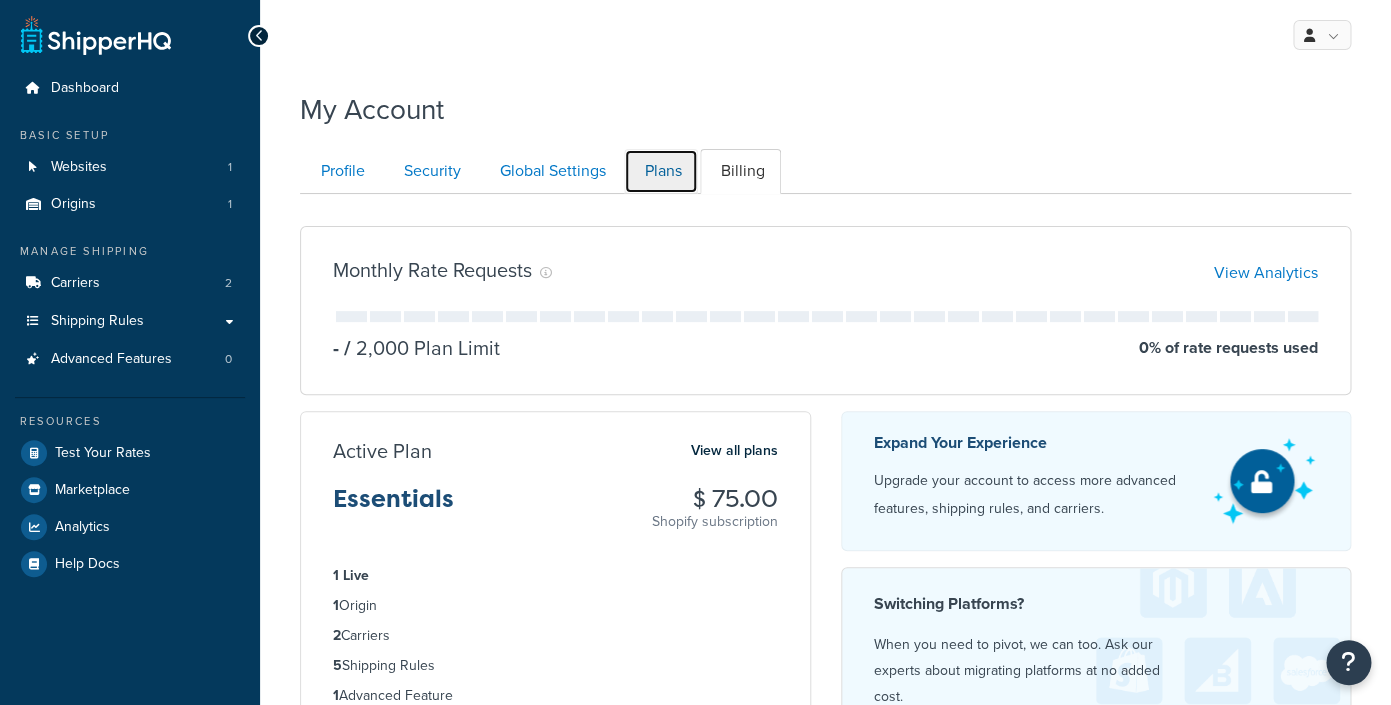 click on "Plans" at bounding box center [661, 171] 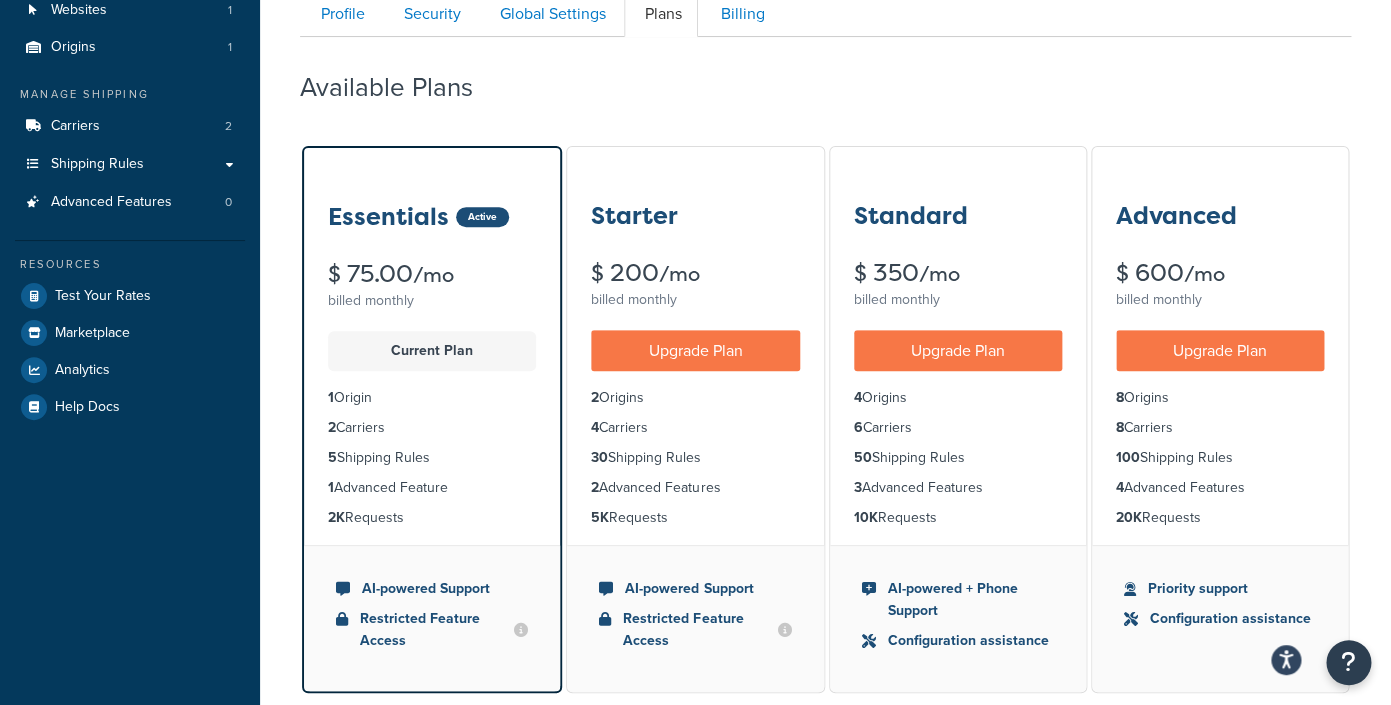 scroll, scrollTop: 165, scrollLeft: 0, axis: vertical 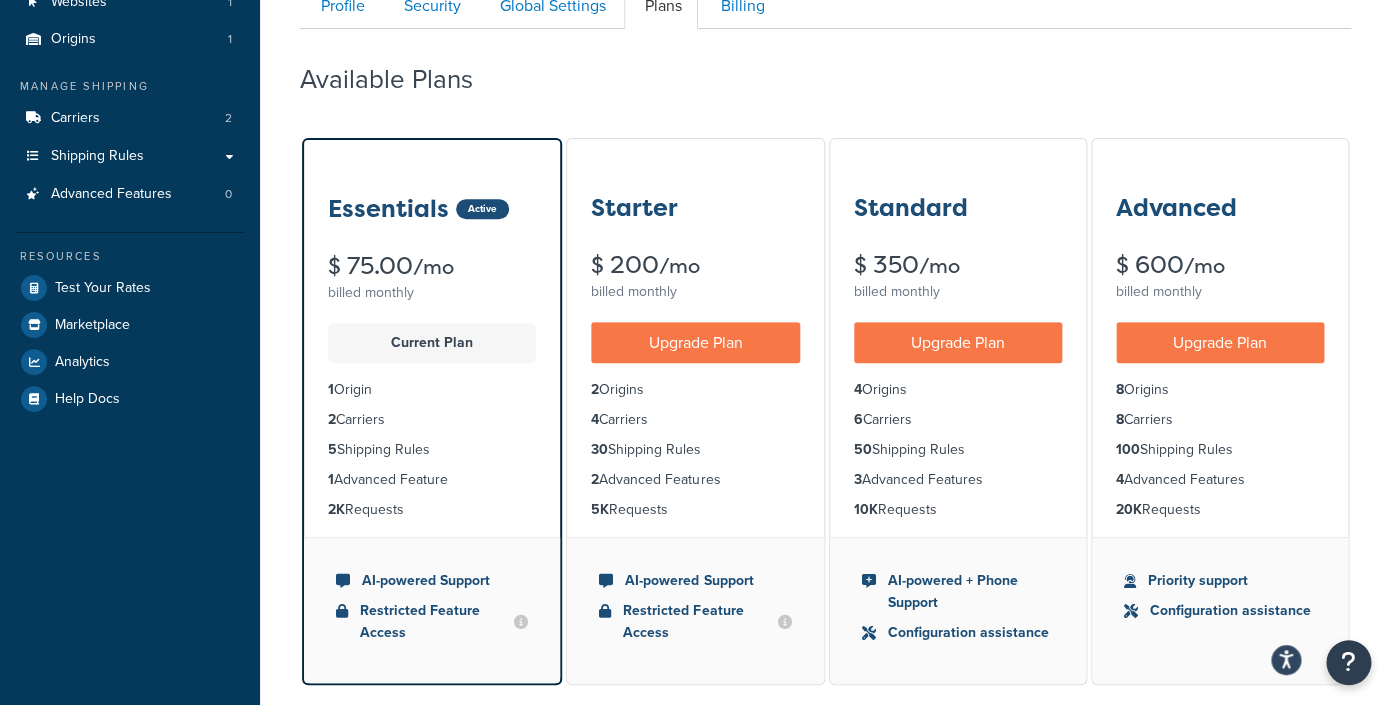 drag, startPoint x: 596, startPoint y: 511, endPoint x: 712, endPoint y: 514, distance: 116.03879 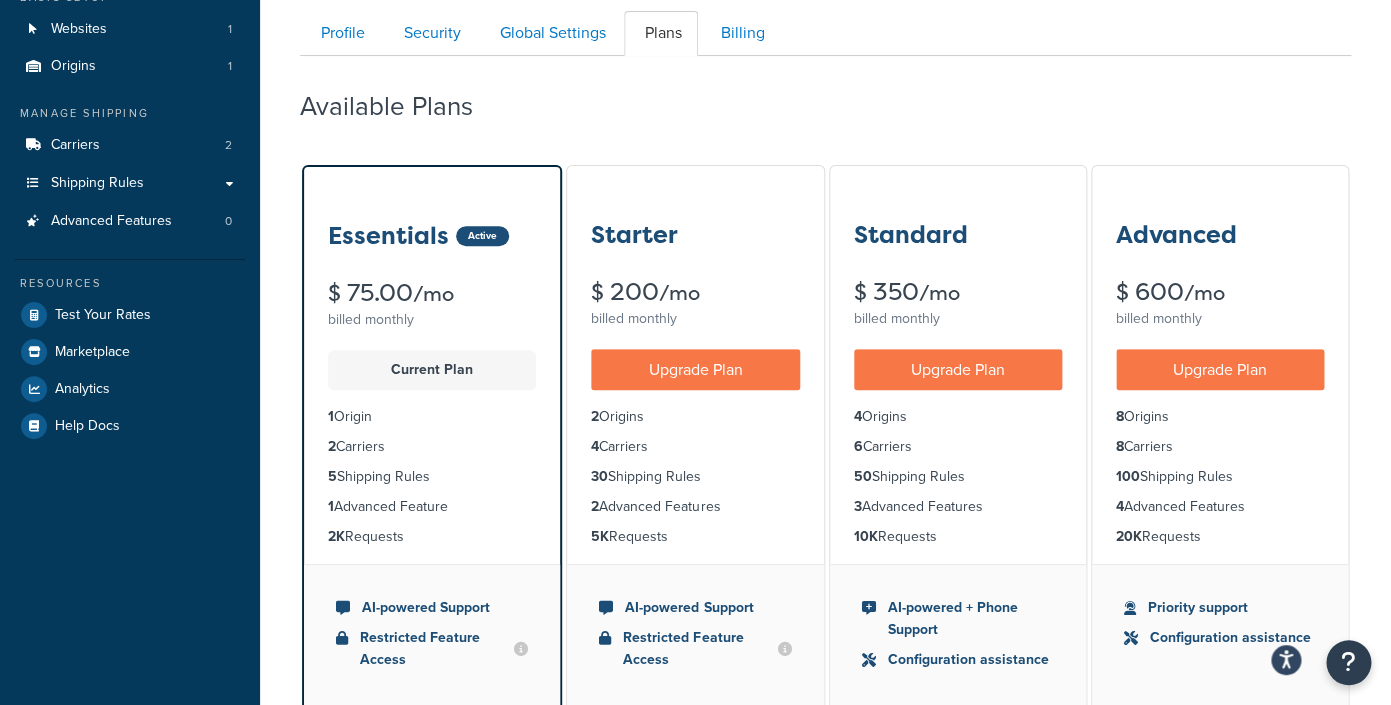 scroll, scrollTop: 142, scrollLeft: 0, axis: vertical 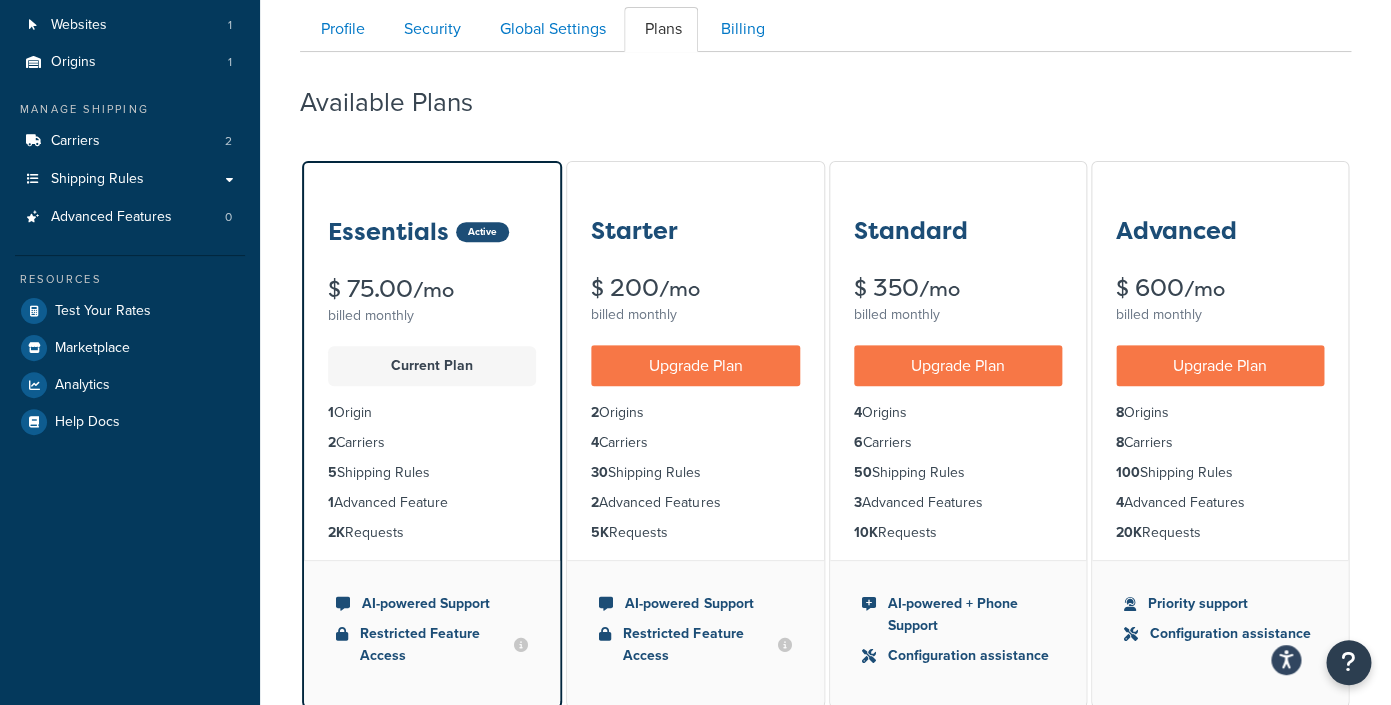drag, startPoint x: 591, startPoint y: 473, endPoint x: 742, endPoint y: 468, distance: 151.08276 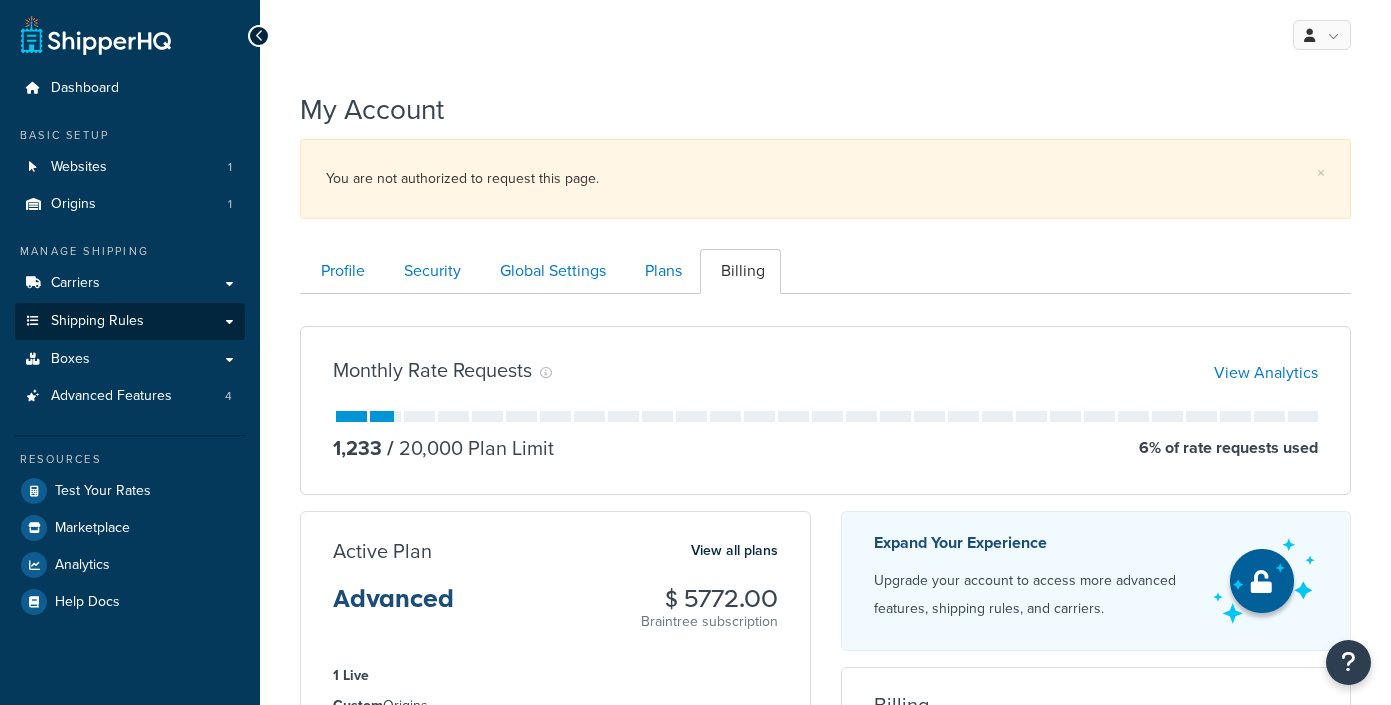 scroll, scrollTop: 0, scrollLeft: 0, axis: both 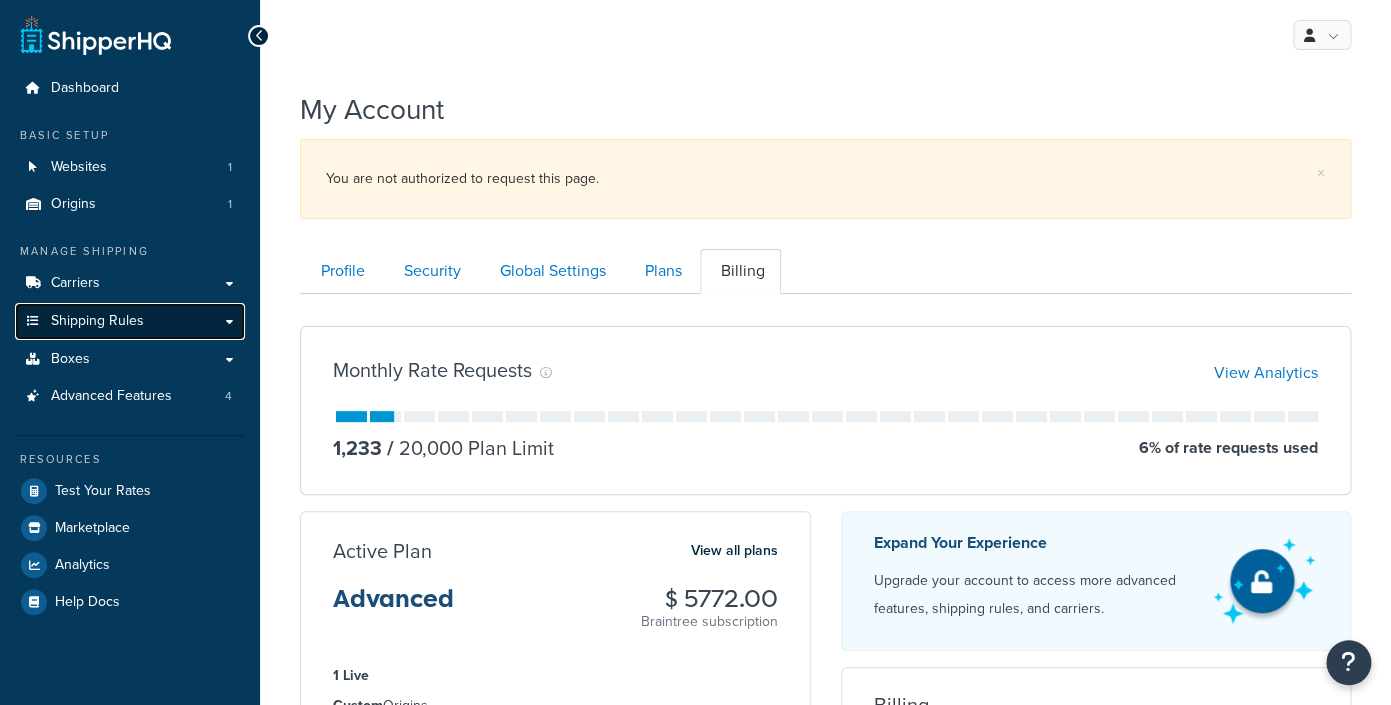 click on "Shipping Rules" at bounding box center [130, 321] 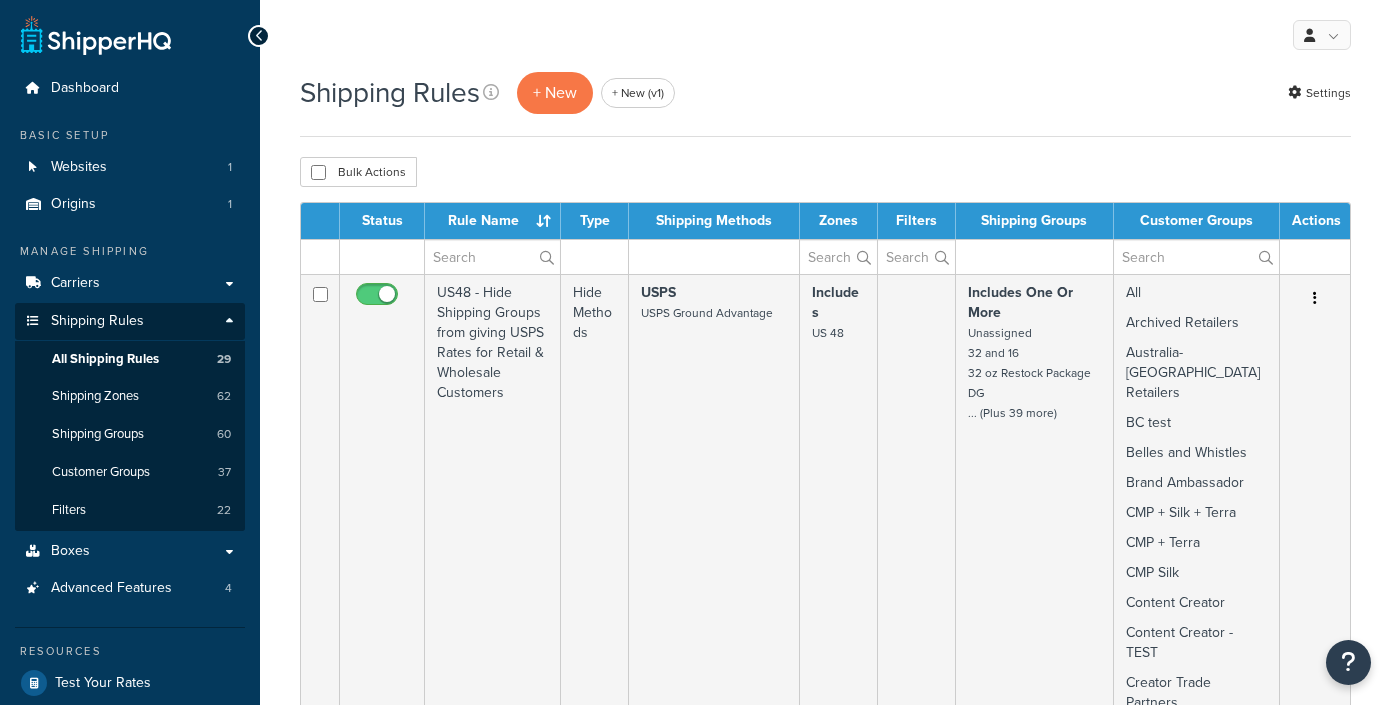 scroll, scrollTop: 0, scrollLeft: 0, axis: both 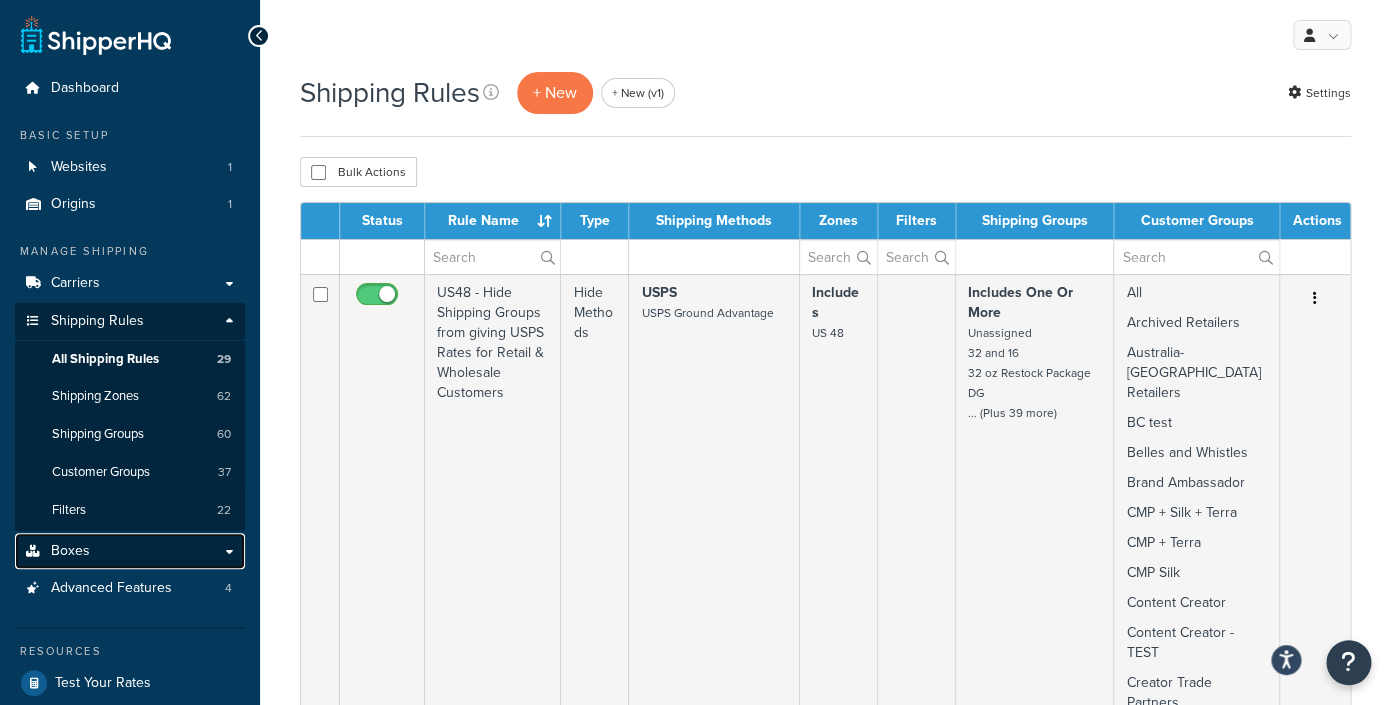click on "Boxes" at bounding box center (130, 551) 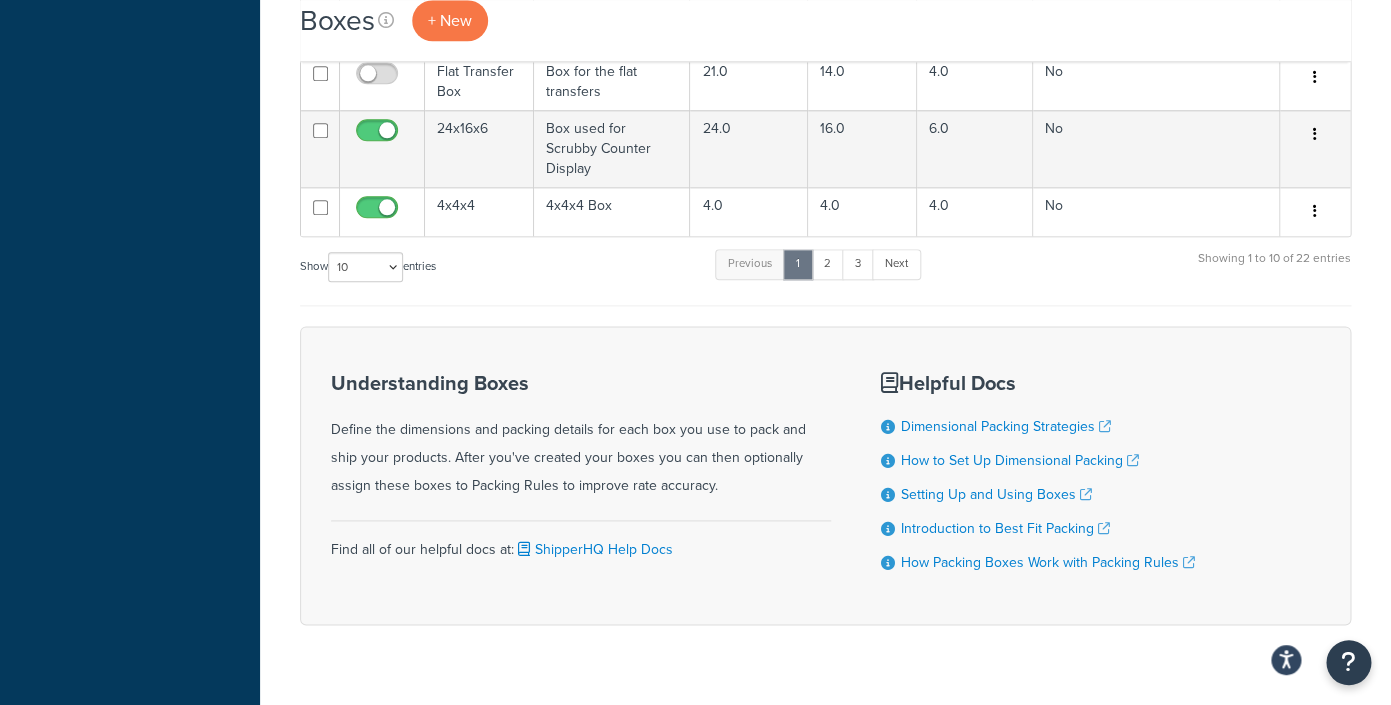 scroll, scrollTop: 0, scrollLeft: 0, axis: both 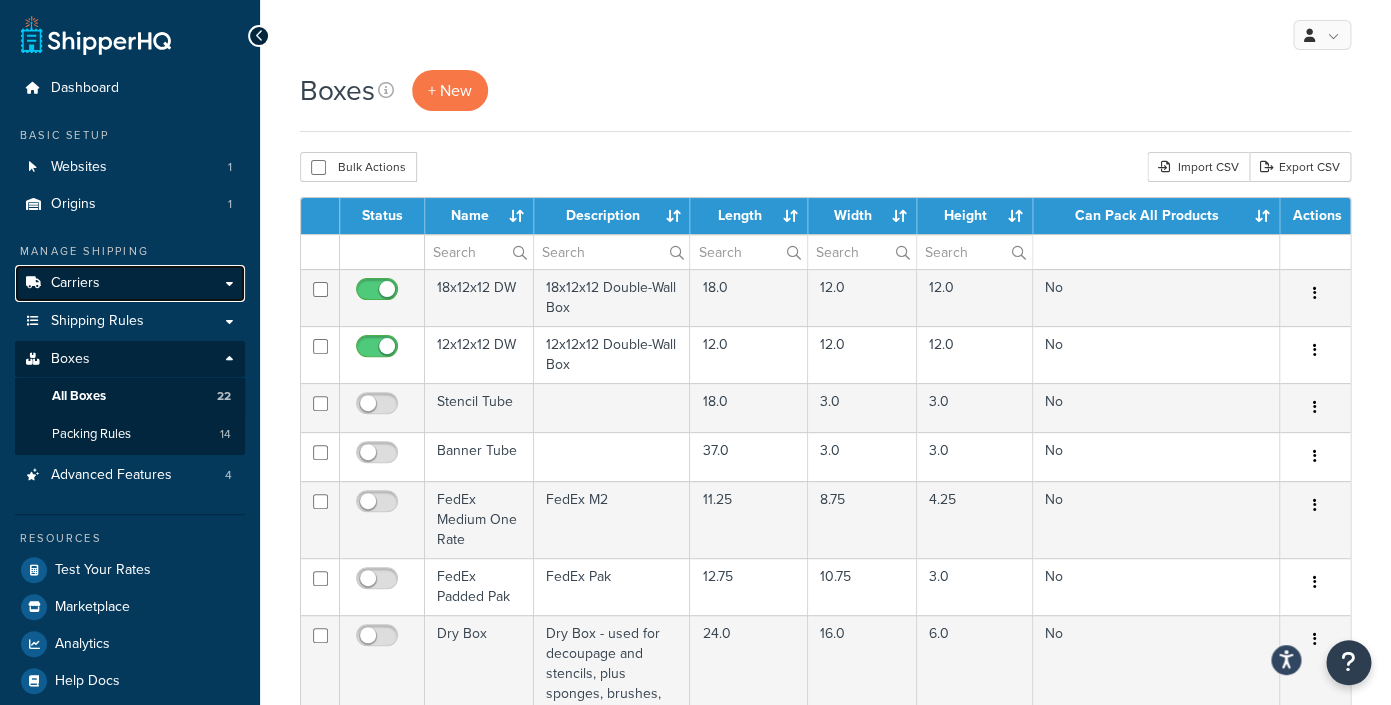 click on "Carriers" at bounding box center [75, 283] 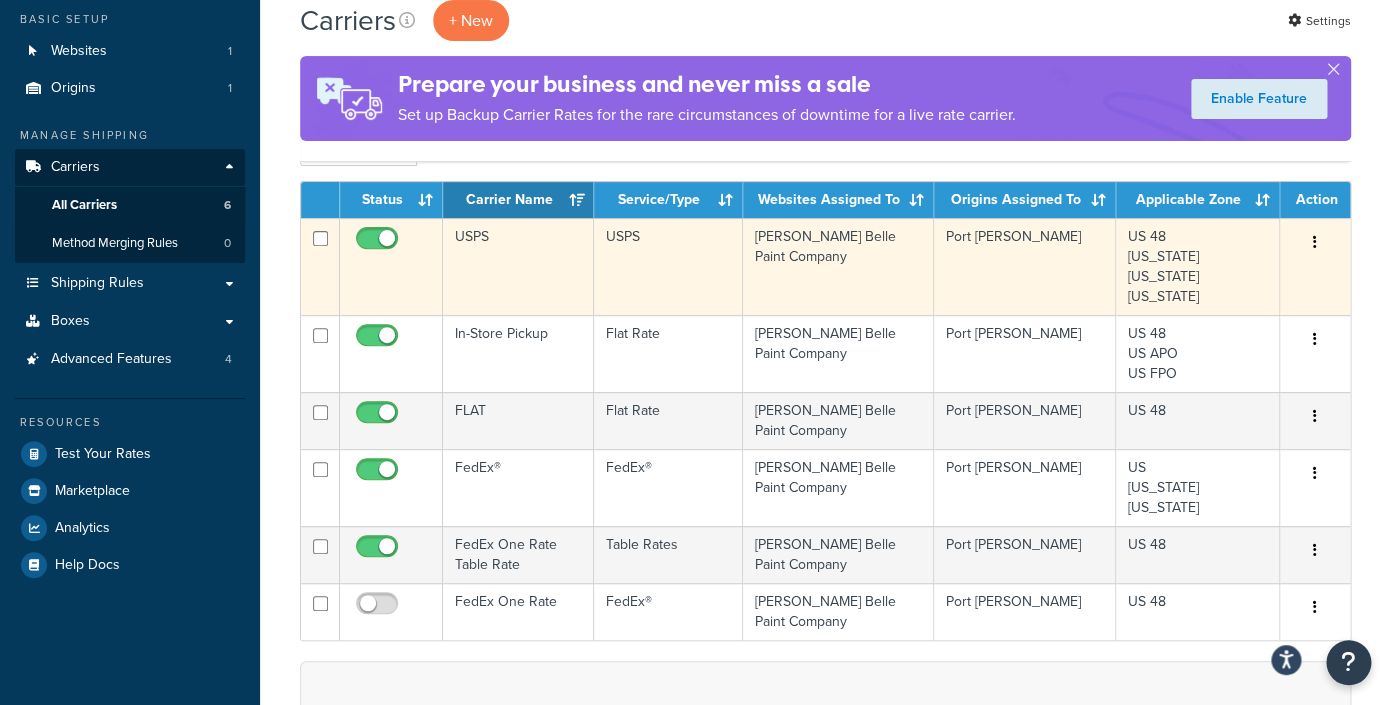 scroll, scrollTop: 121, scrollLeft: 0, axis: vertical 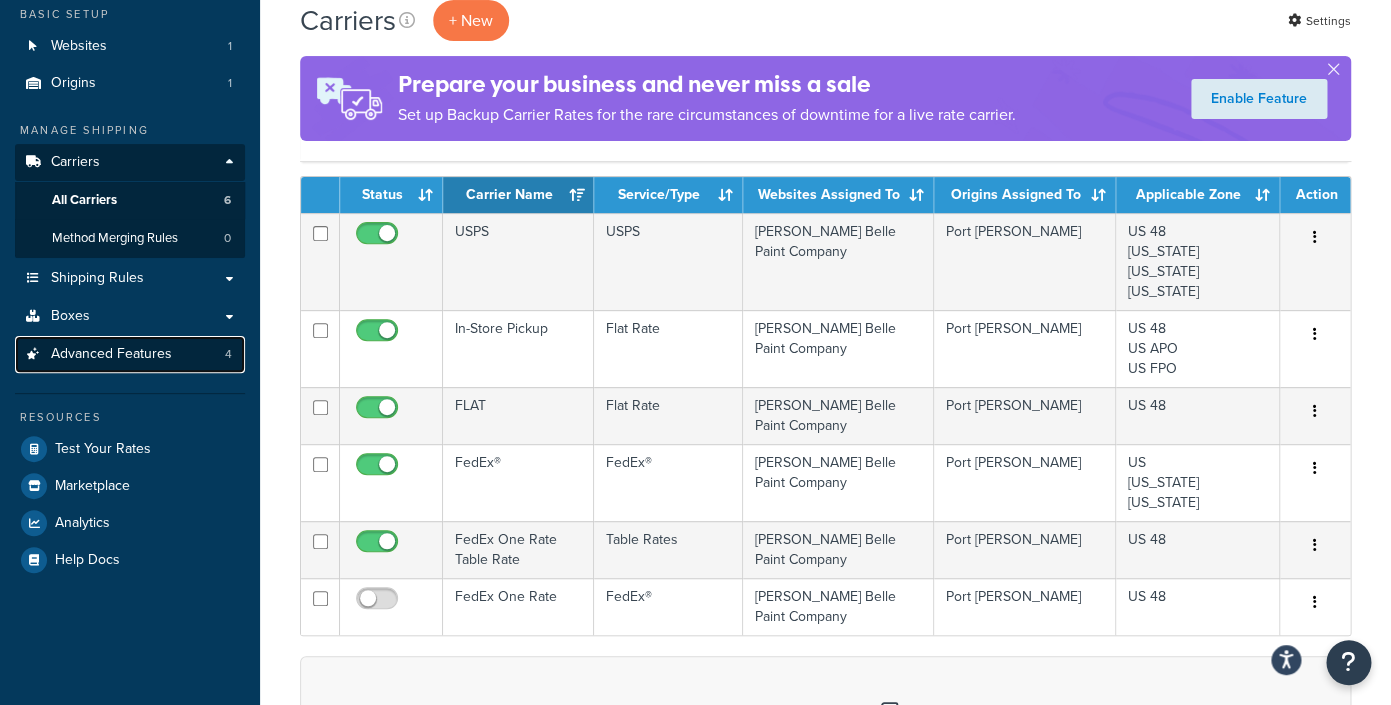 click on "Advanced Features" at bounding box center [111, 354] 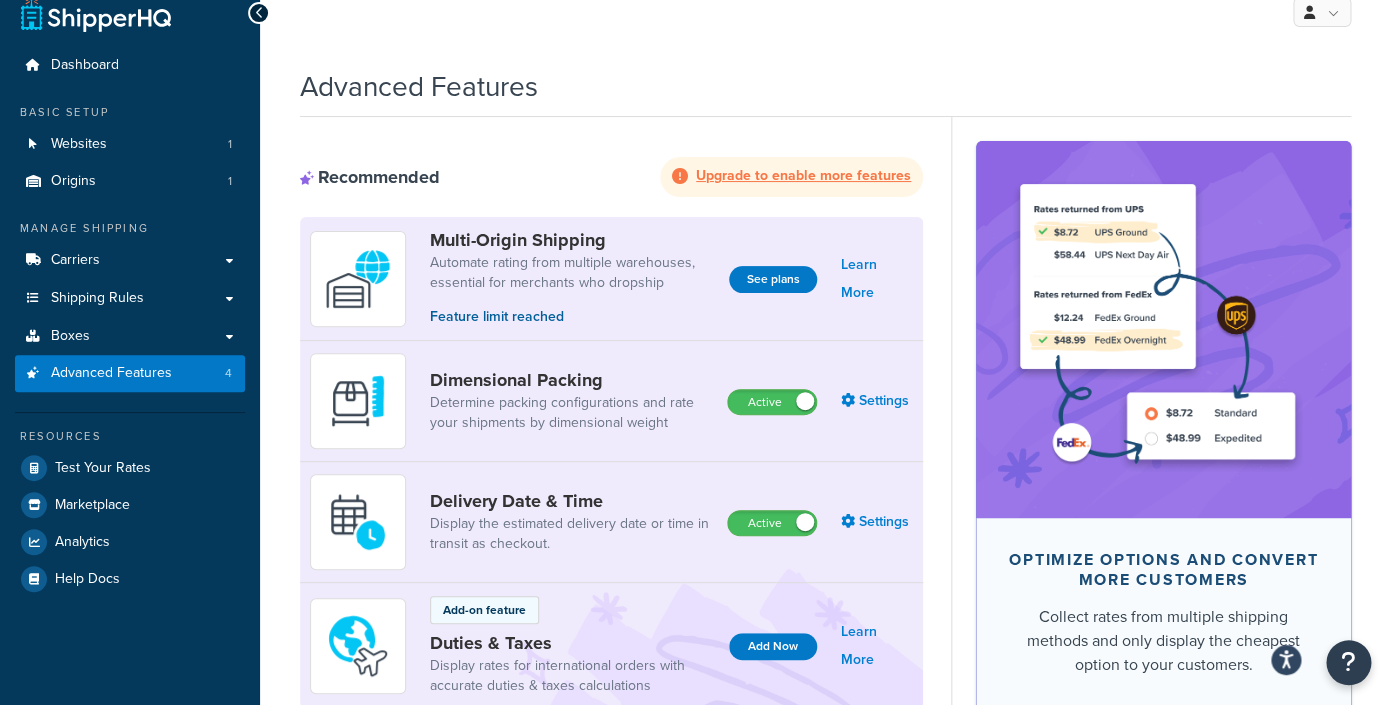 scroll, scrollTop: 0, scrollLeft: 0, axis: both 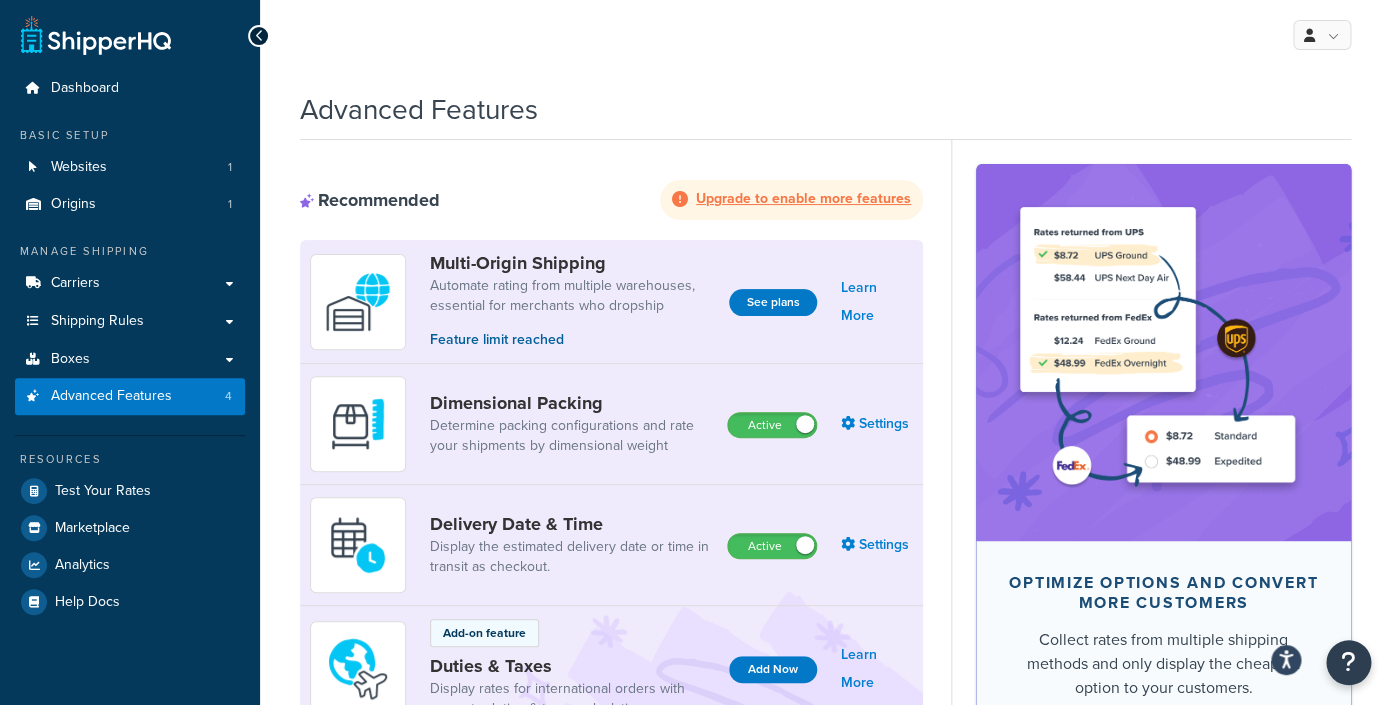 click on "Recommended Upgrade to enable more features" at bounding box center (611, 200) 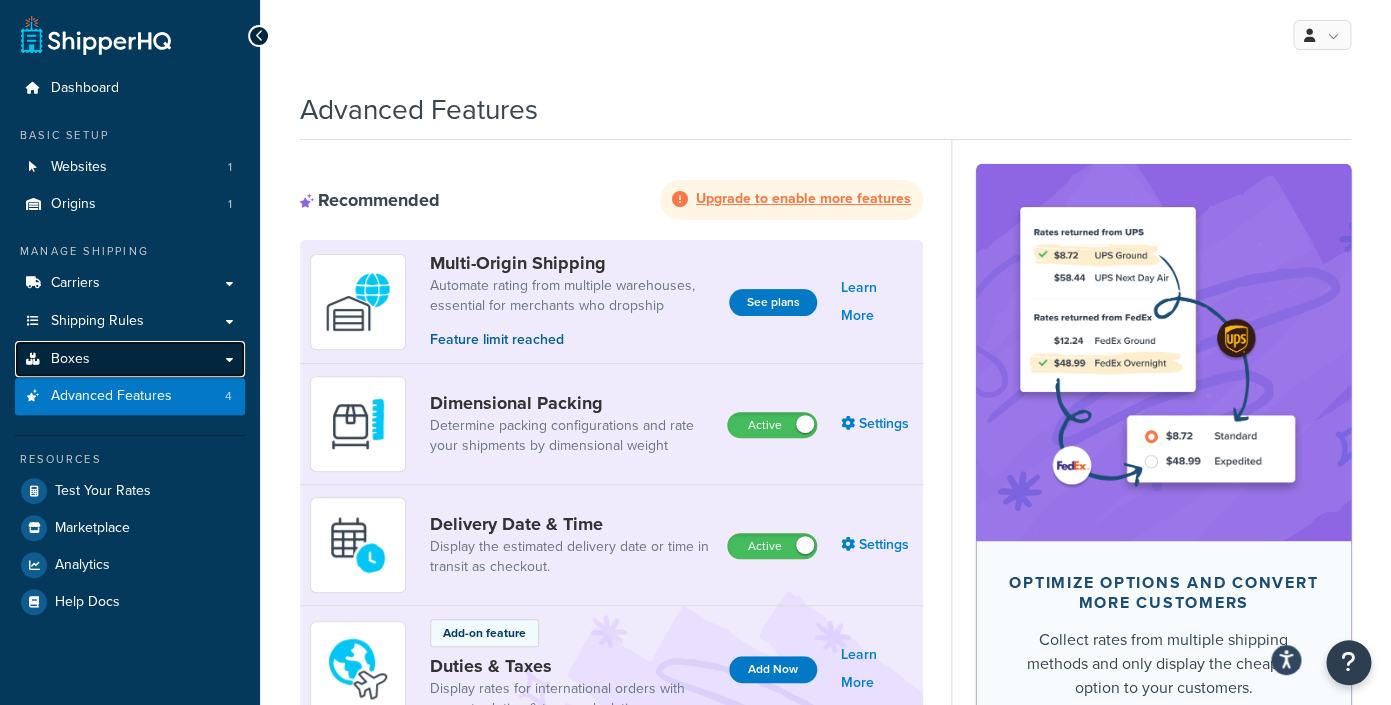 click on "Boxes" at bounding box center (130, 359) 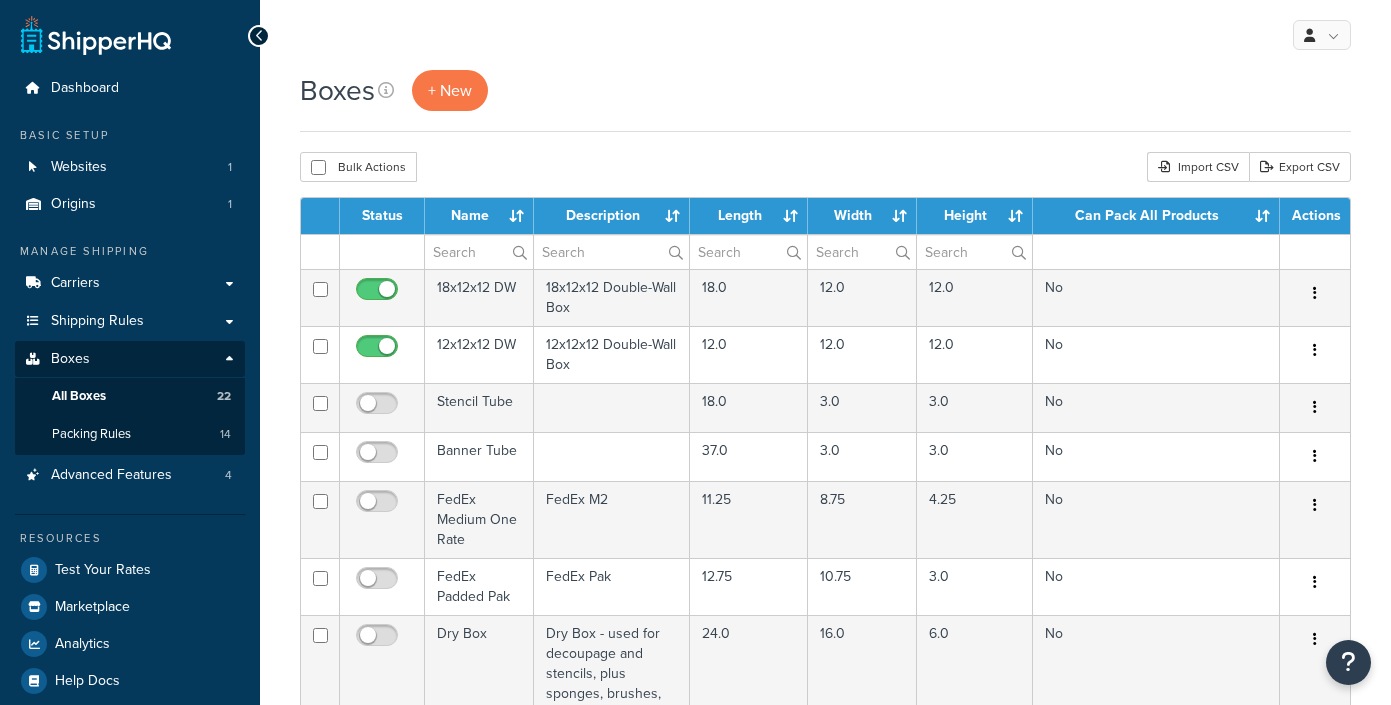 scroll, scrollTop: 0, scrollLeft: 0, axis: both 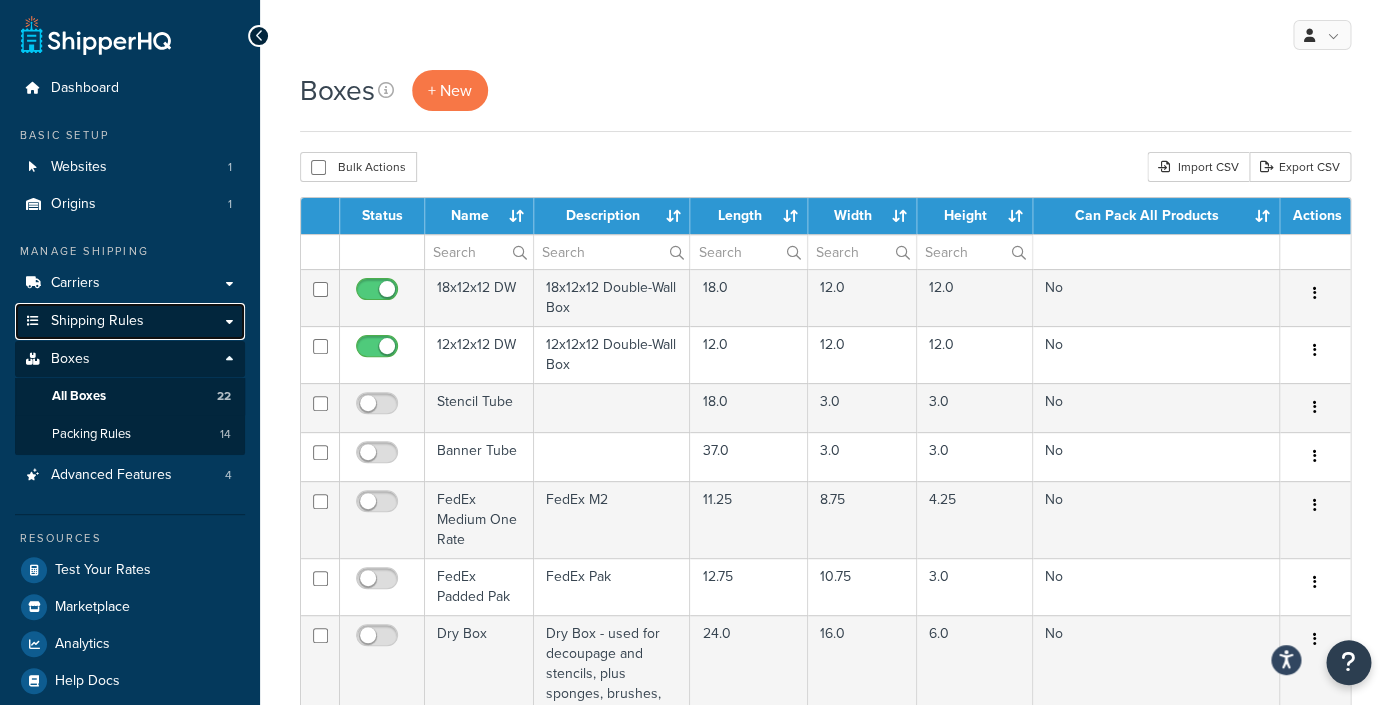 click on "Shipping Rules" at bounding box center (130, 321) 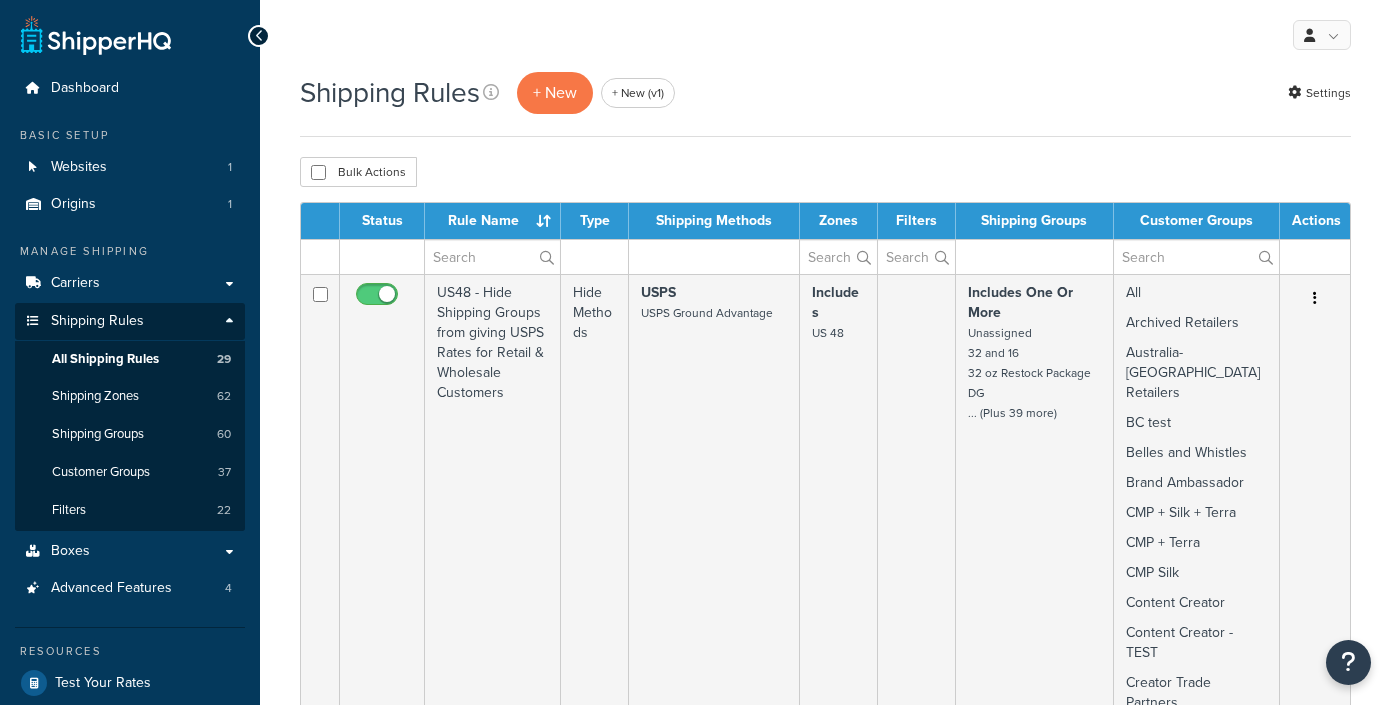 click on "Shipping Zones
62" at bounding box center (130, 396) 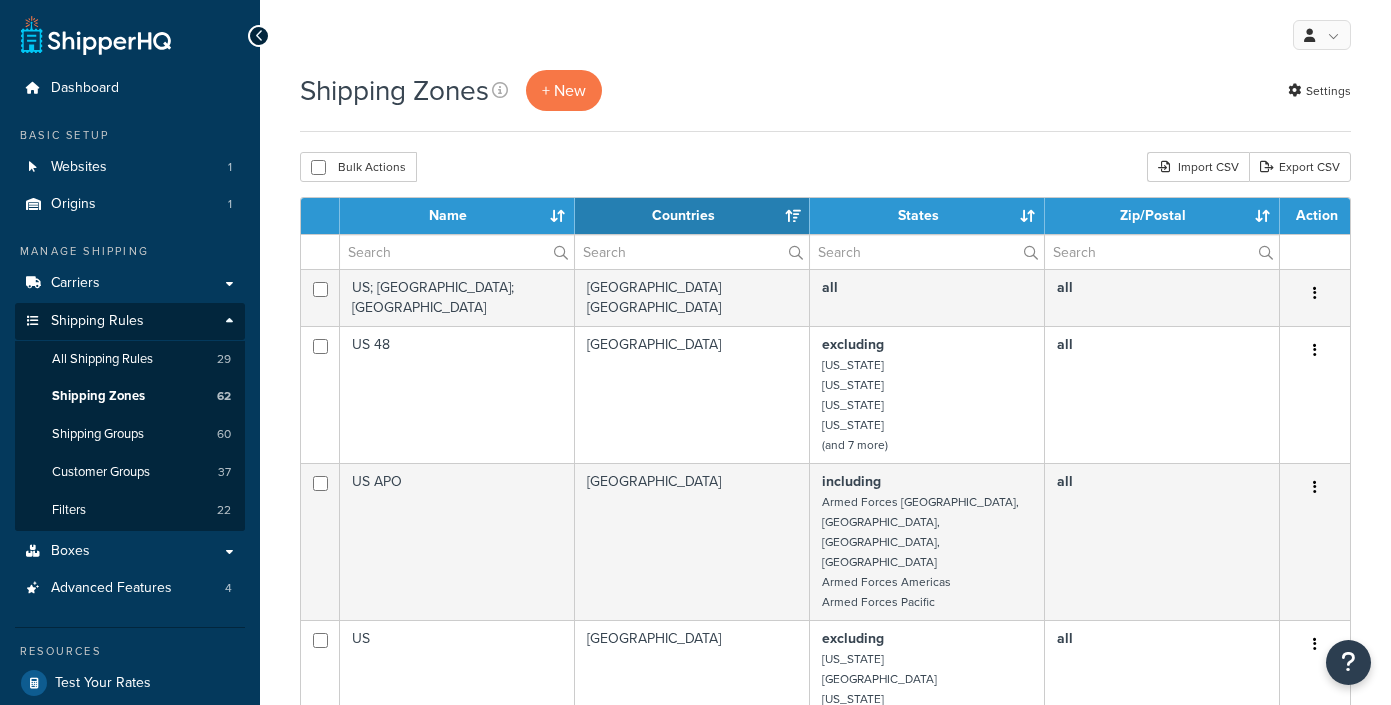 select on "15" 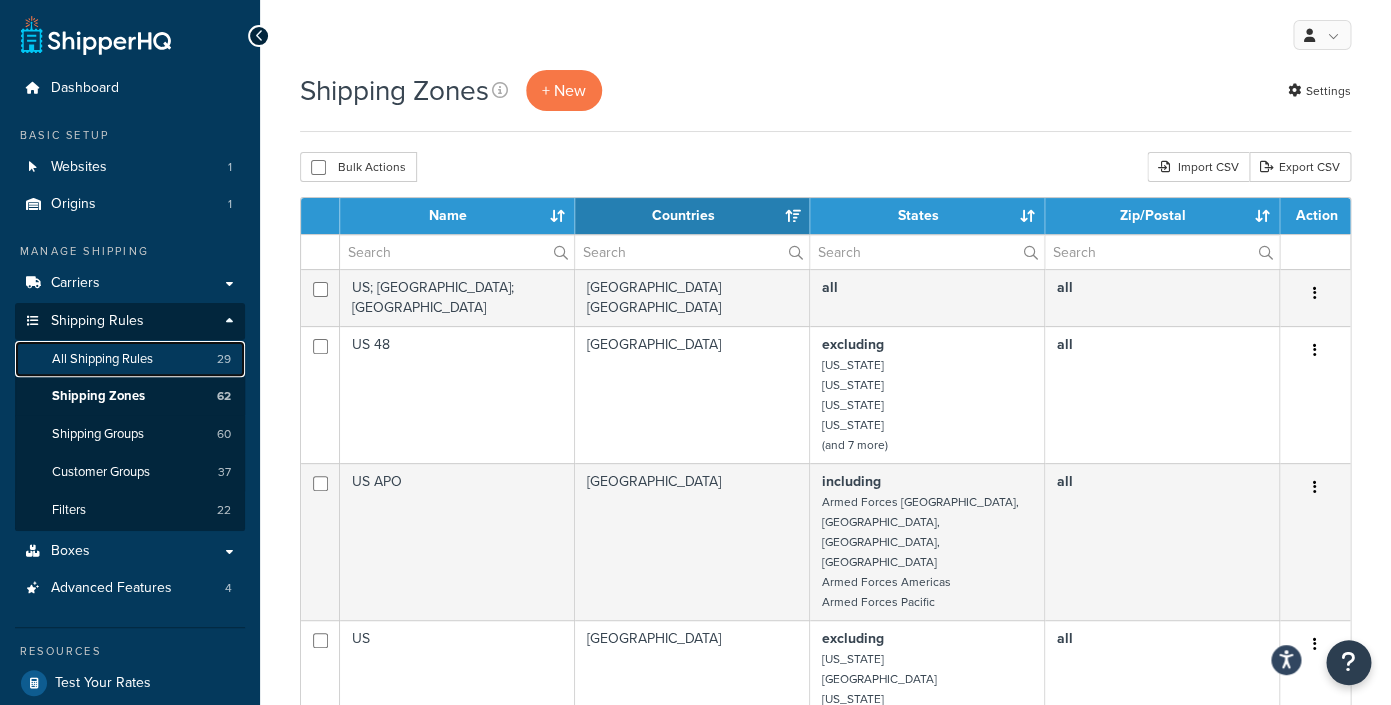 click on "All Shipping Rules" at bounding box center (102, 359) 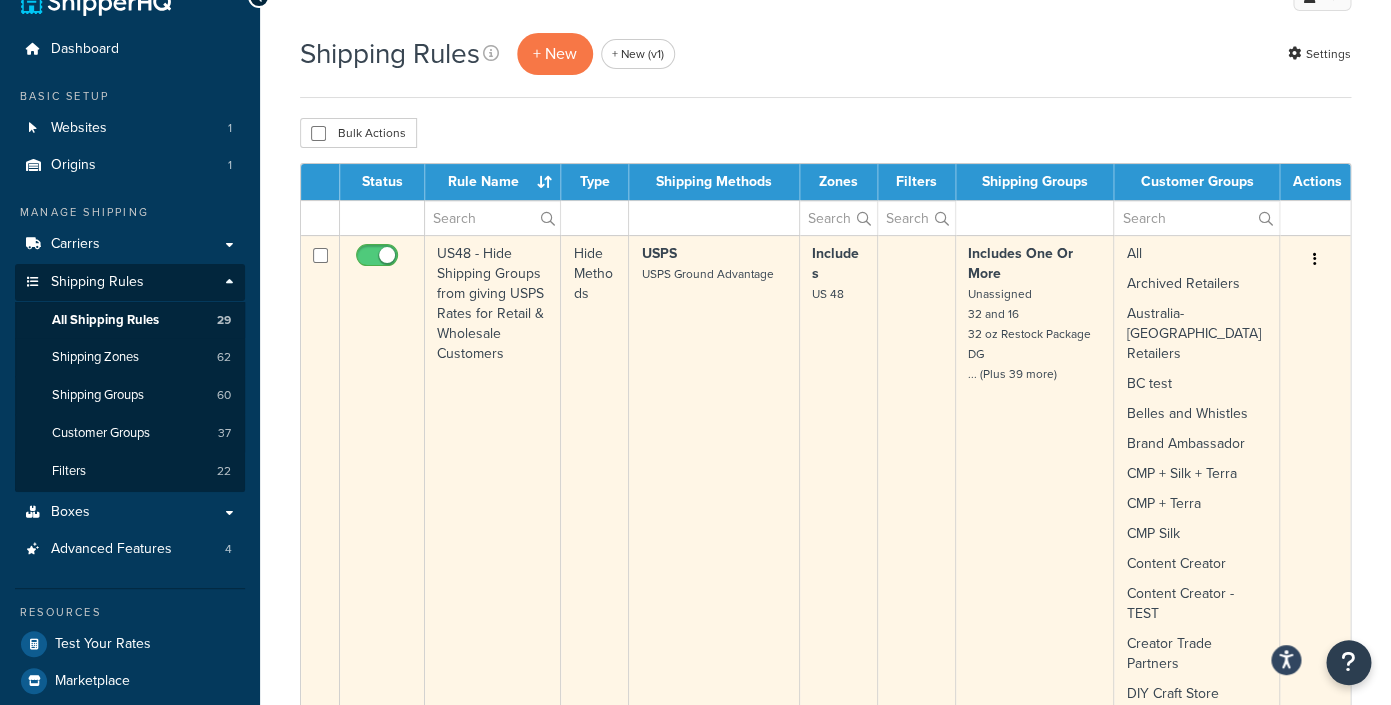 scroll, scrollTop: 0, scrollLeft: 0, axis: both 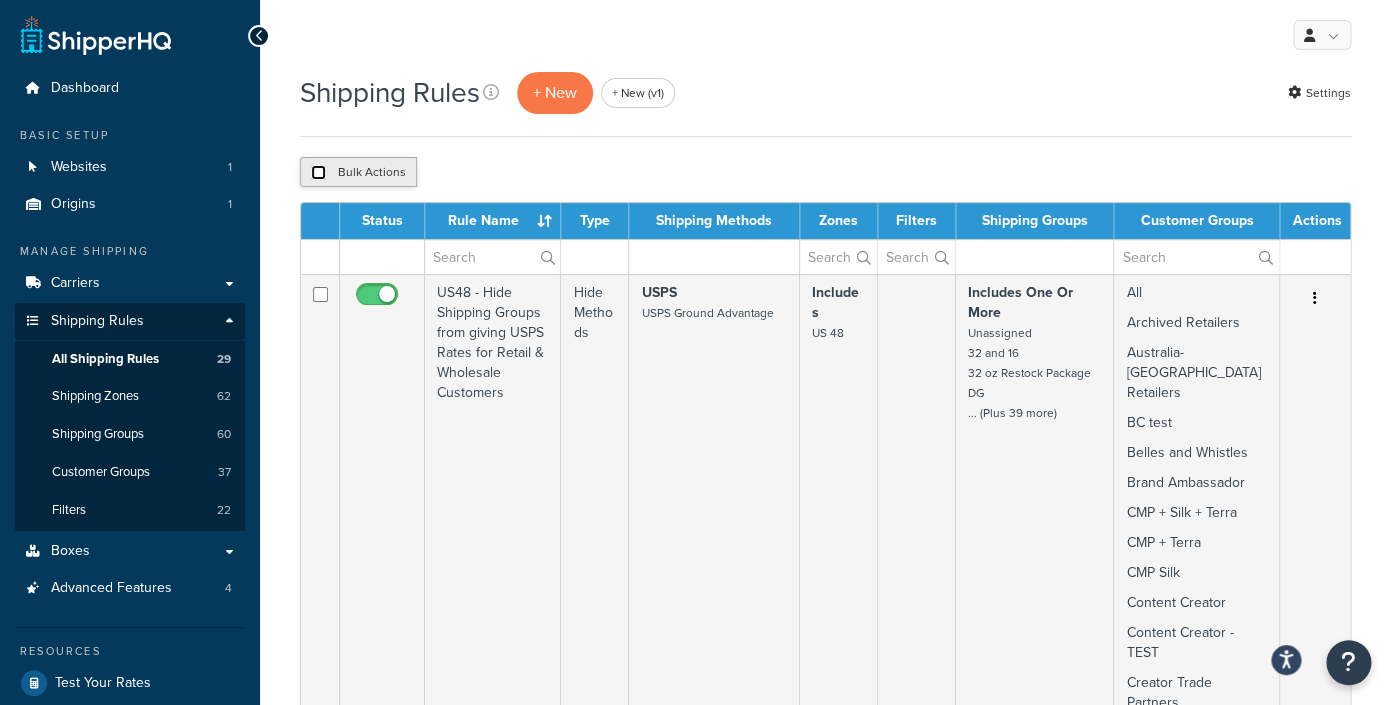 click at bounding box center [318, 172] 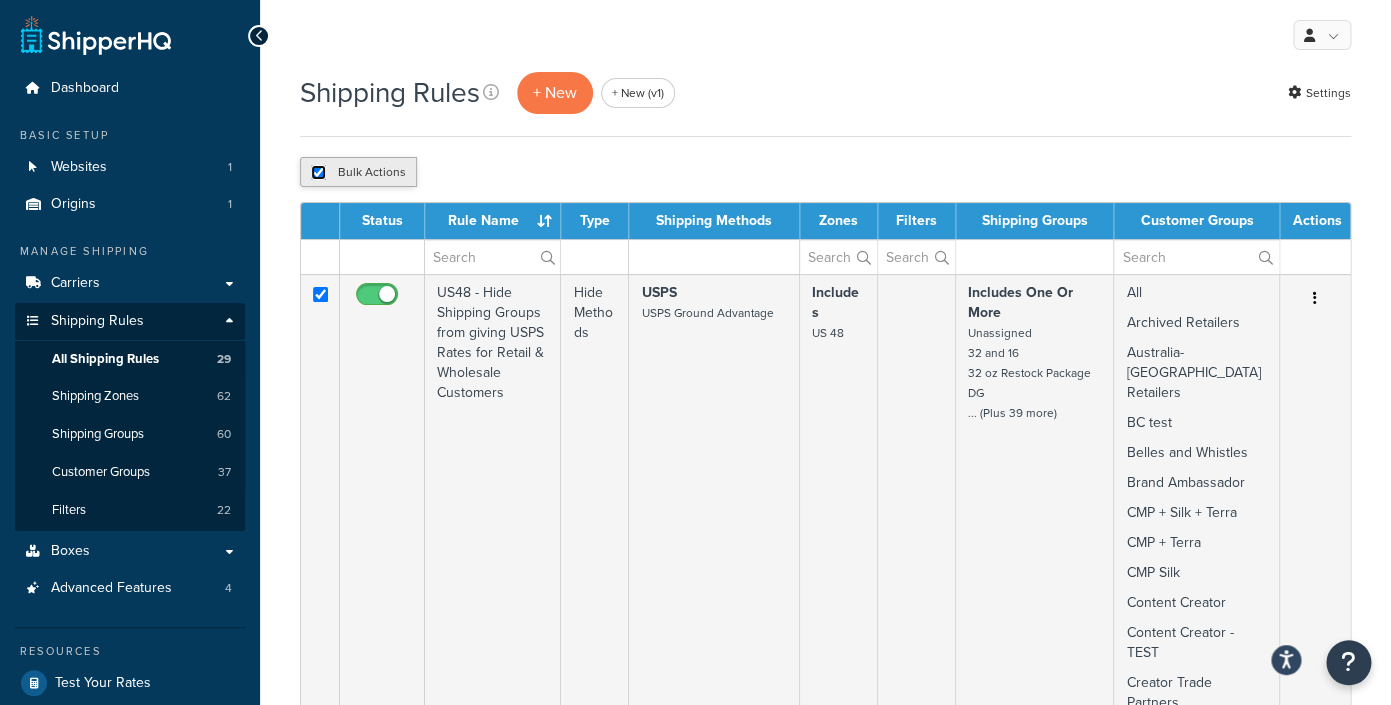 checkbox on "true" 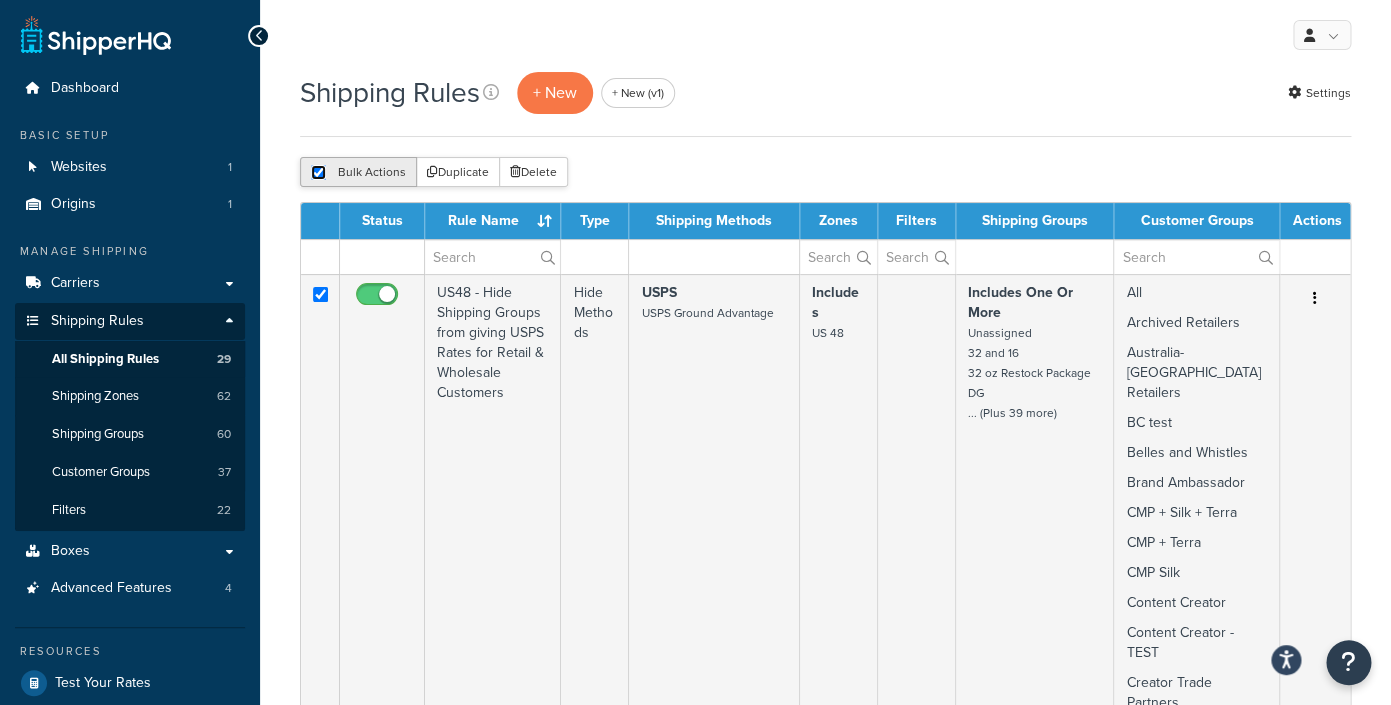 click at bounding box center (318, 172) 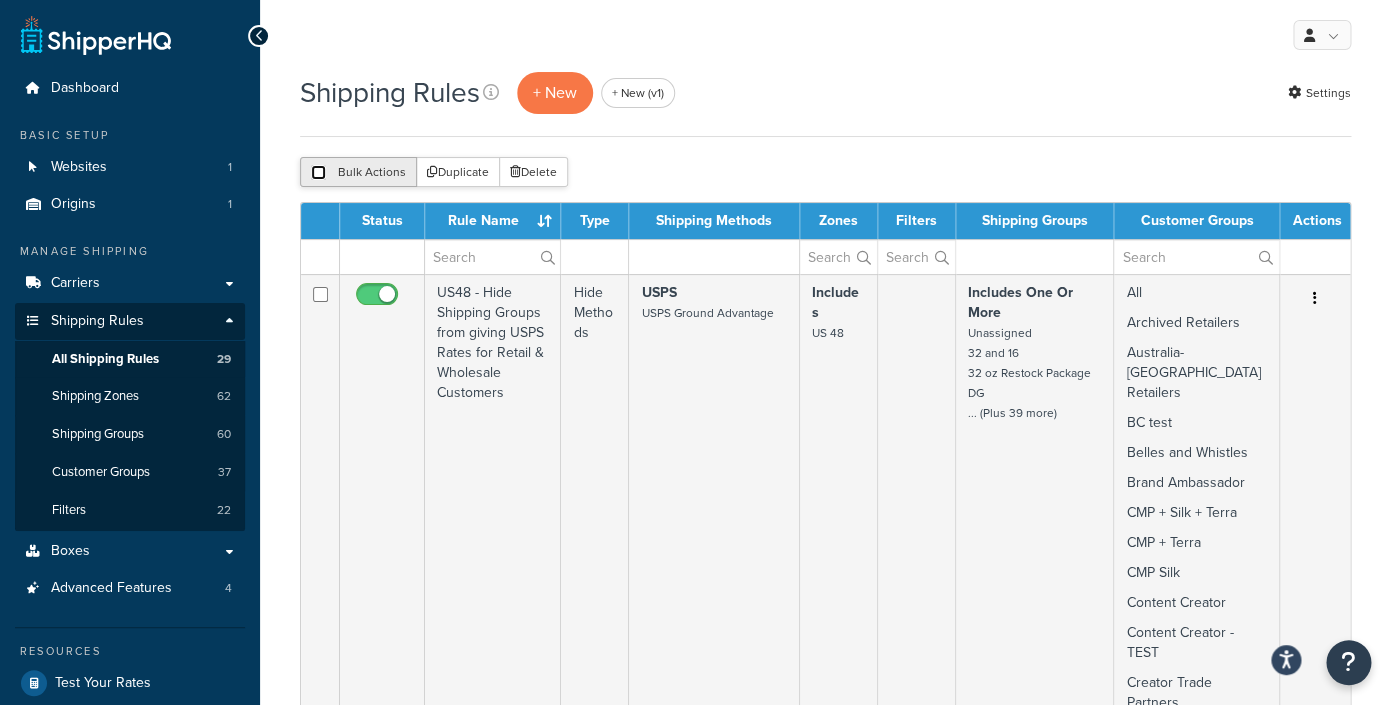checkbox on "false" 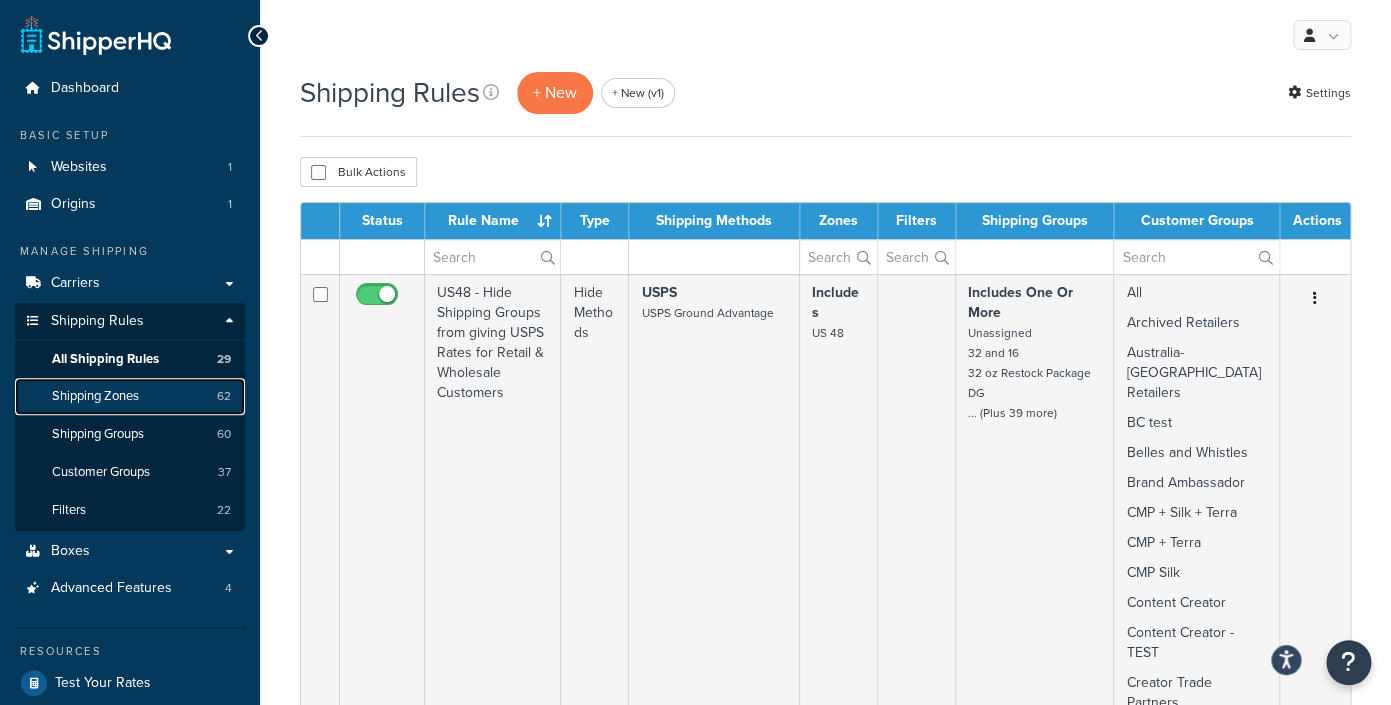 click on "Shipping Zones" at bounding box center [95, 396] 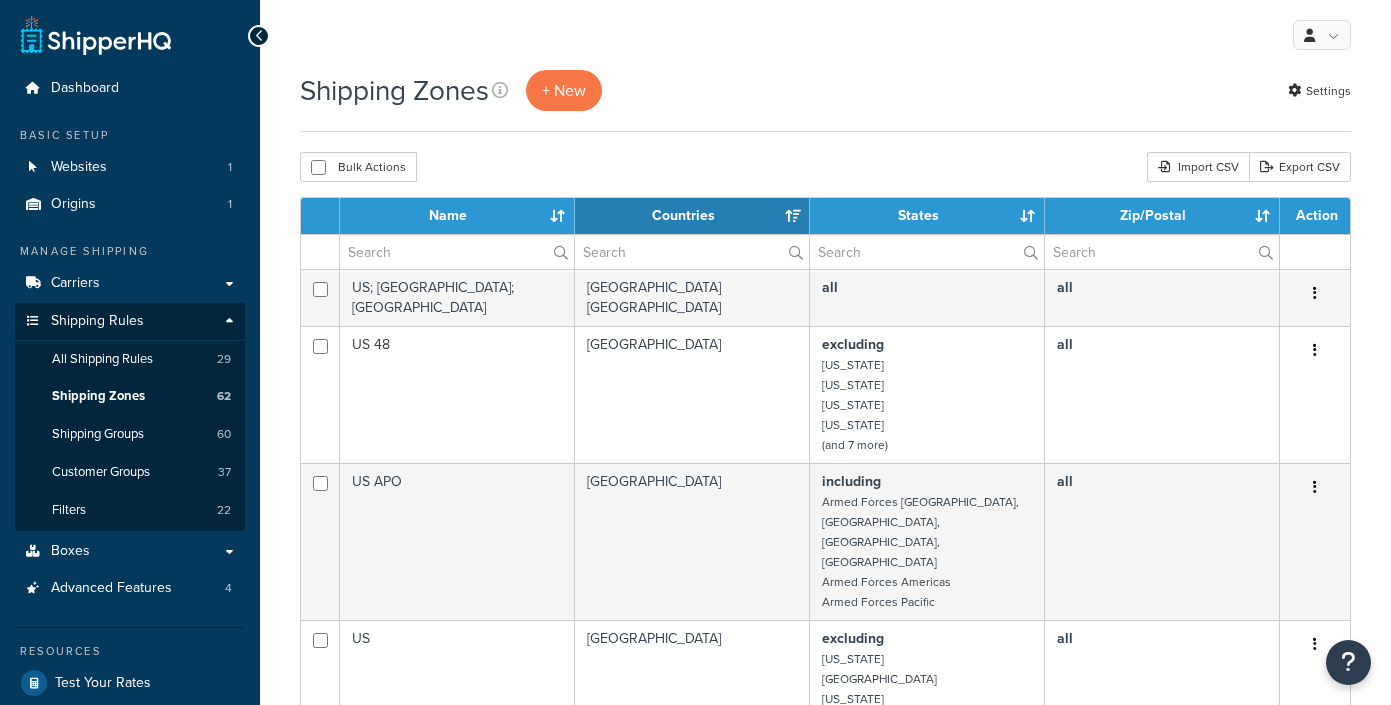 select on "15" 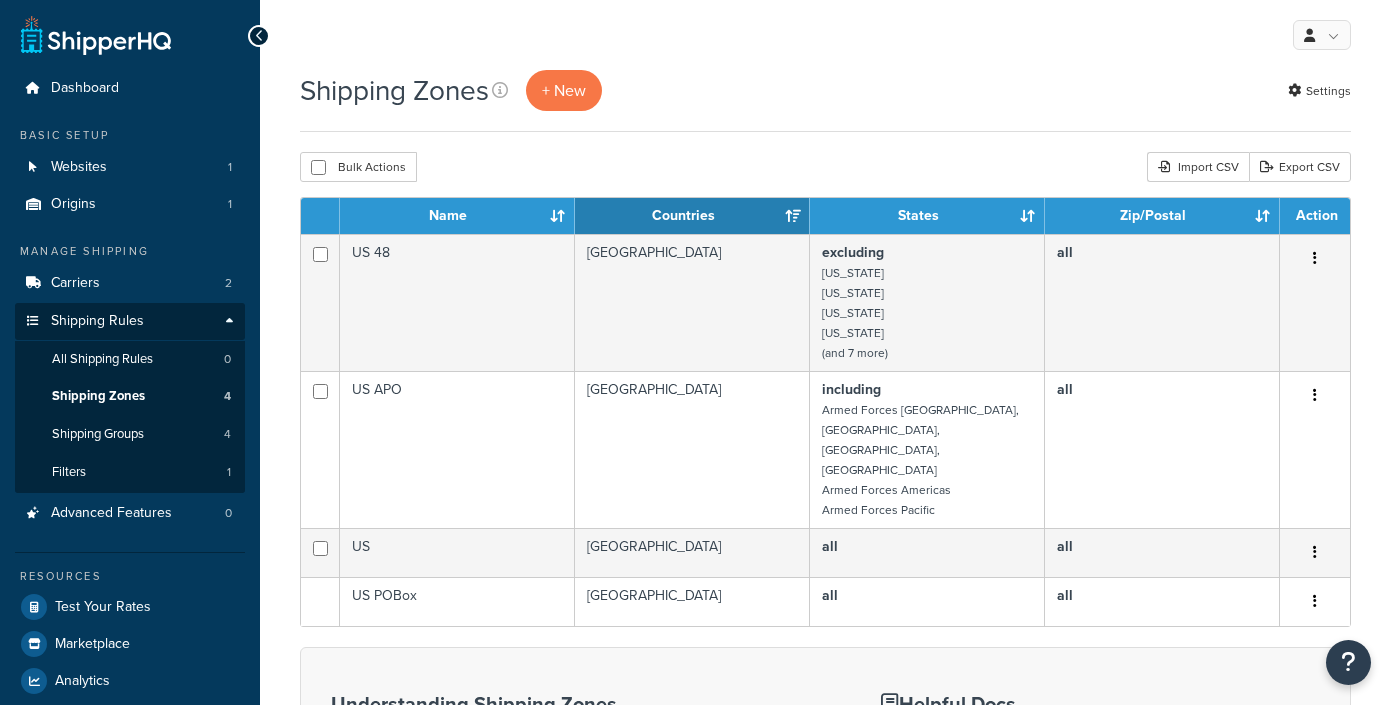 scroll, scrollTop: 0, scrollLeft: 0, axis: both 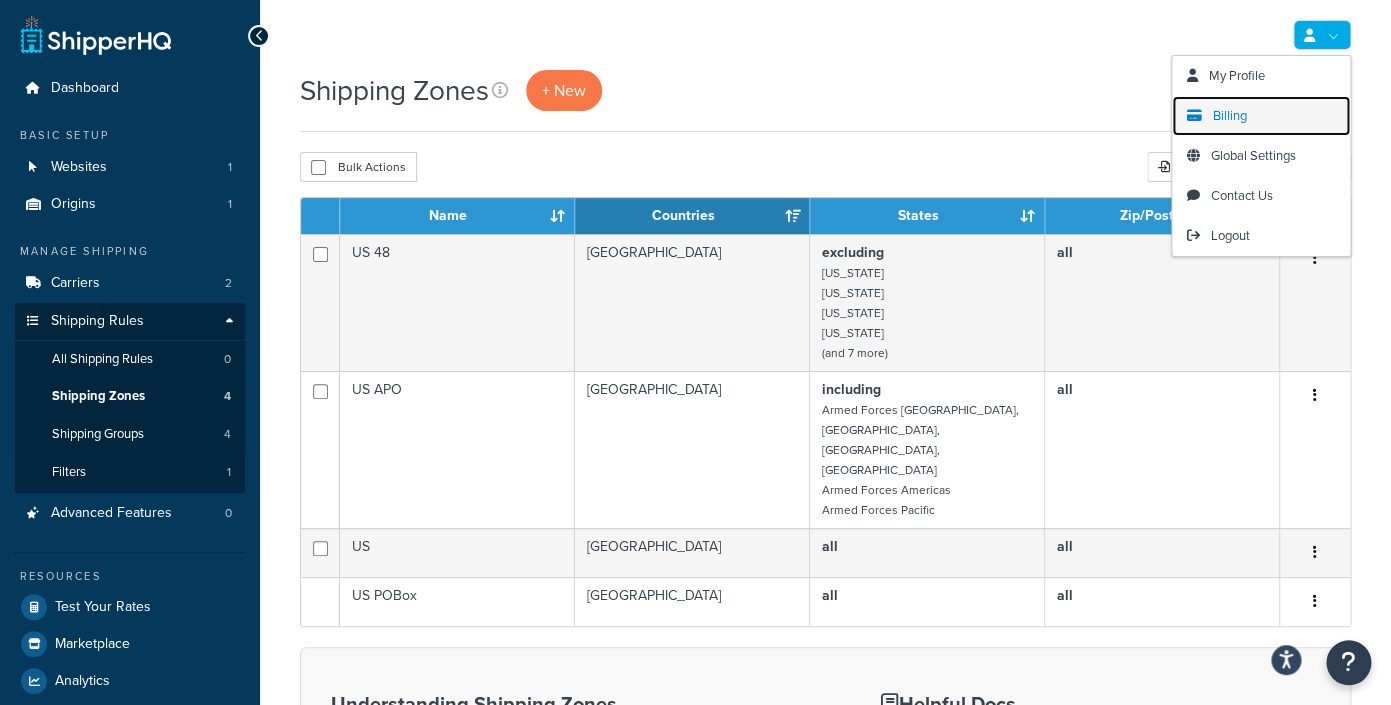 click on "Billing" at bounding box center [1261, 116] 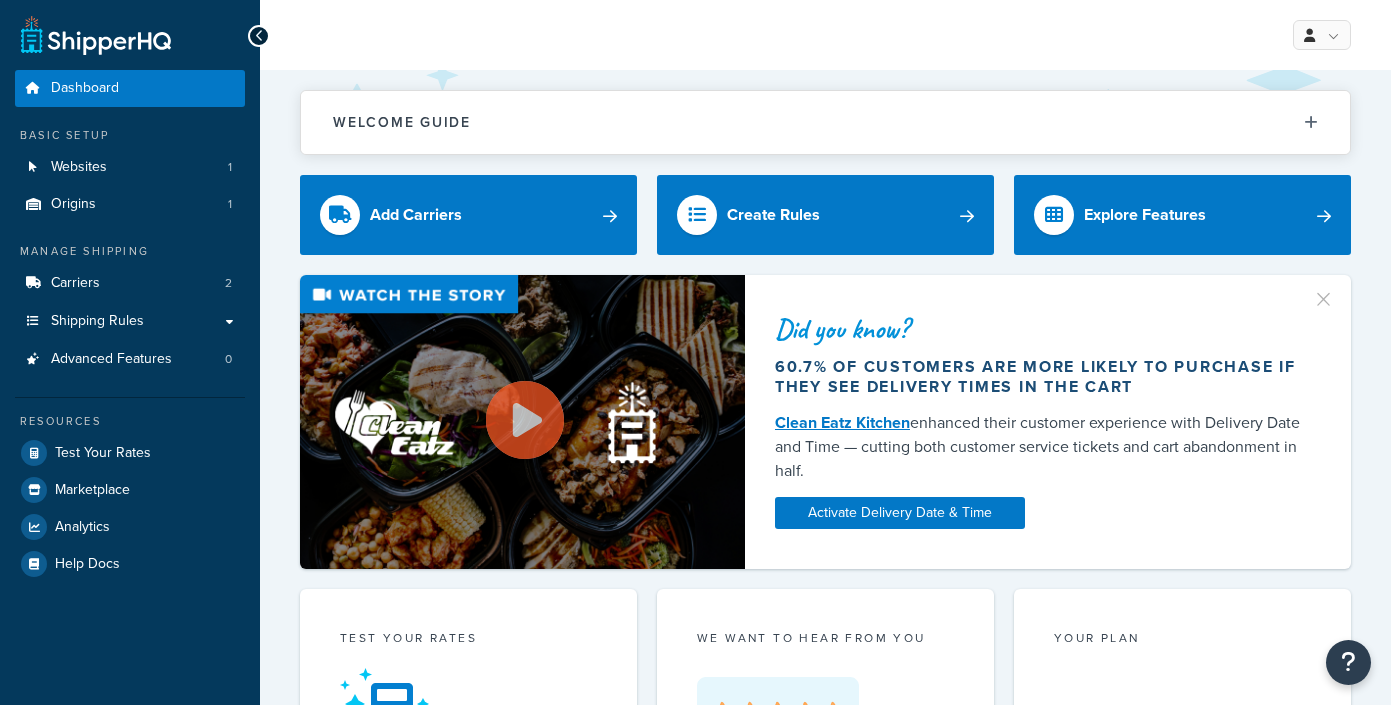 scroll, scrollTop: 0, scrollLeft: 0, axis: both 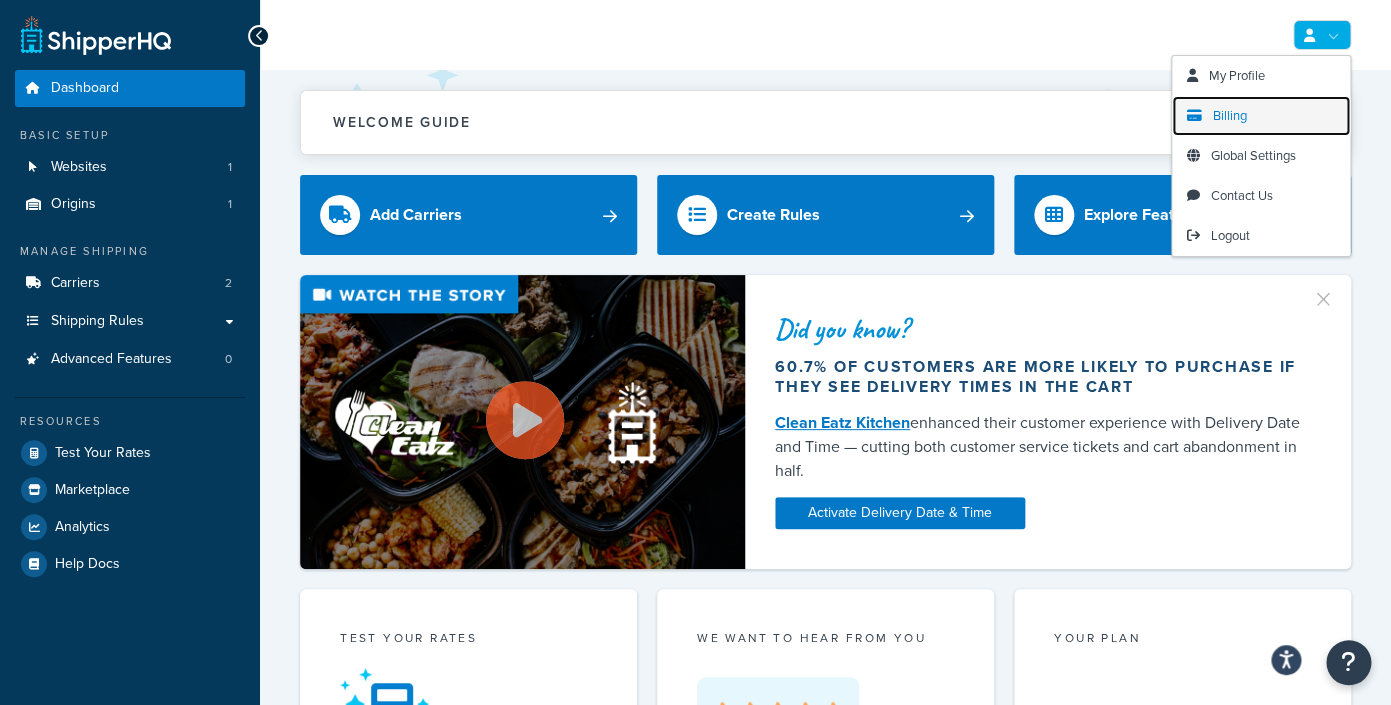 click on "Billing" at bounding box center (1230, 115) 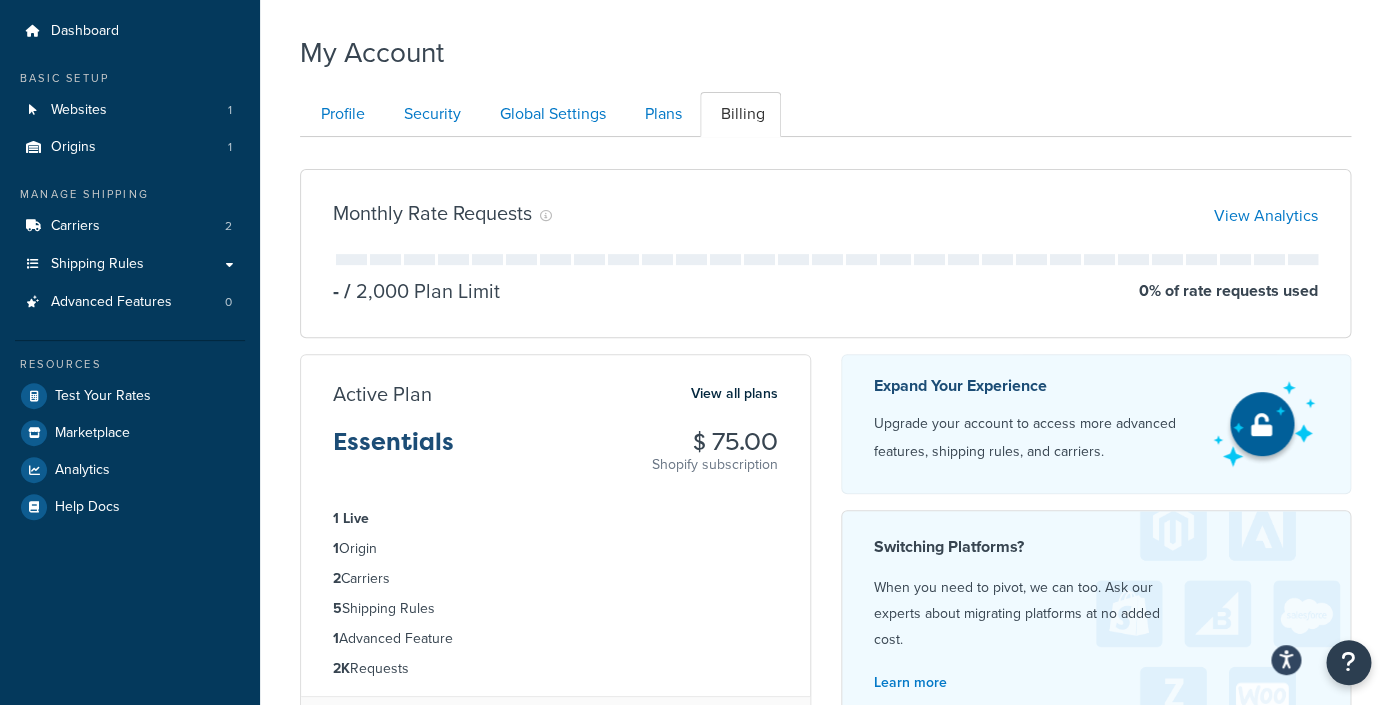 scroll, scrollTop: 75, scrollLeft: 0, axis: vertical 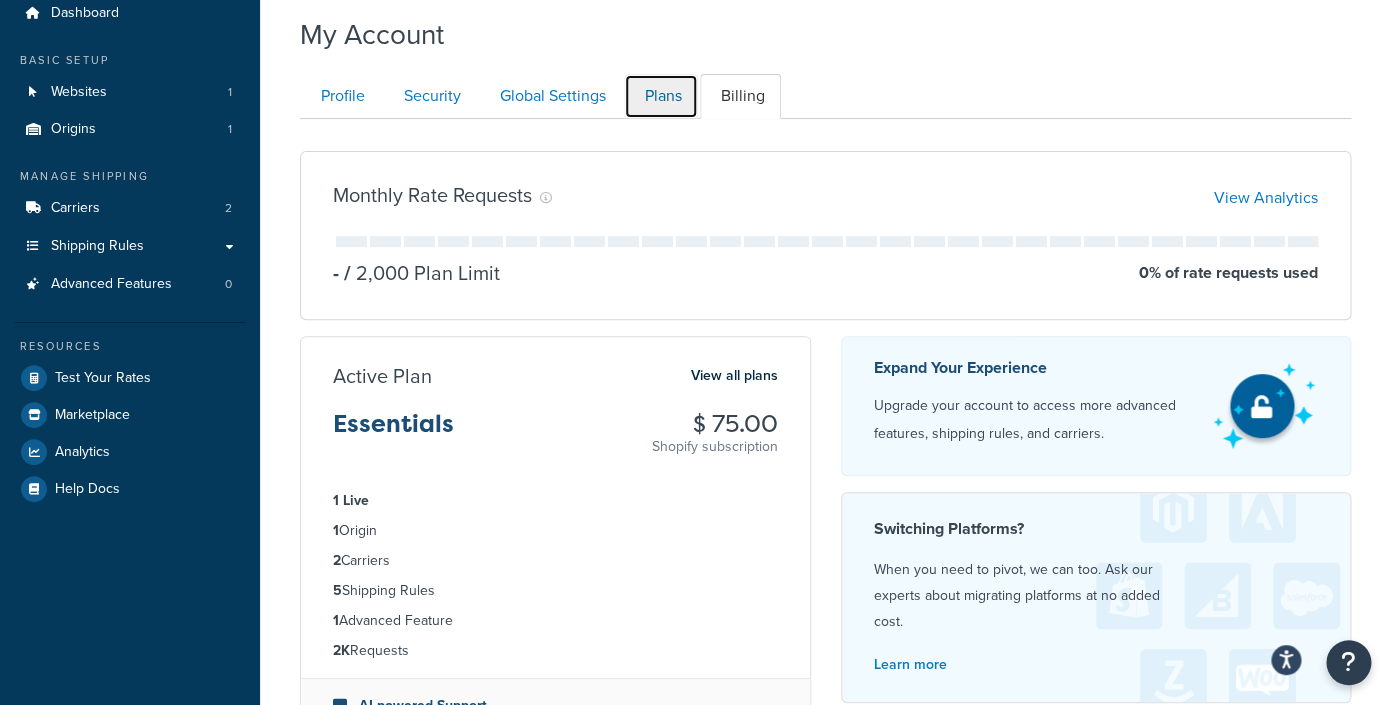 click on "Plans" at bounding box center (661, 96) 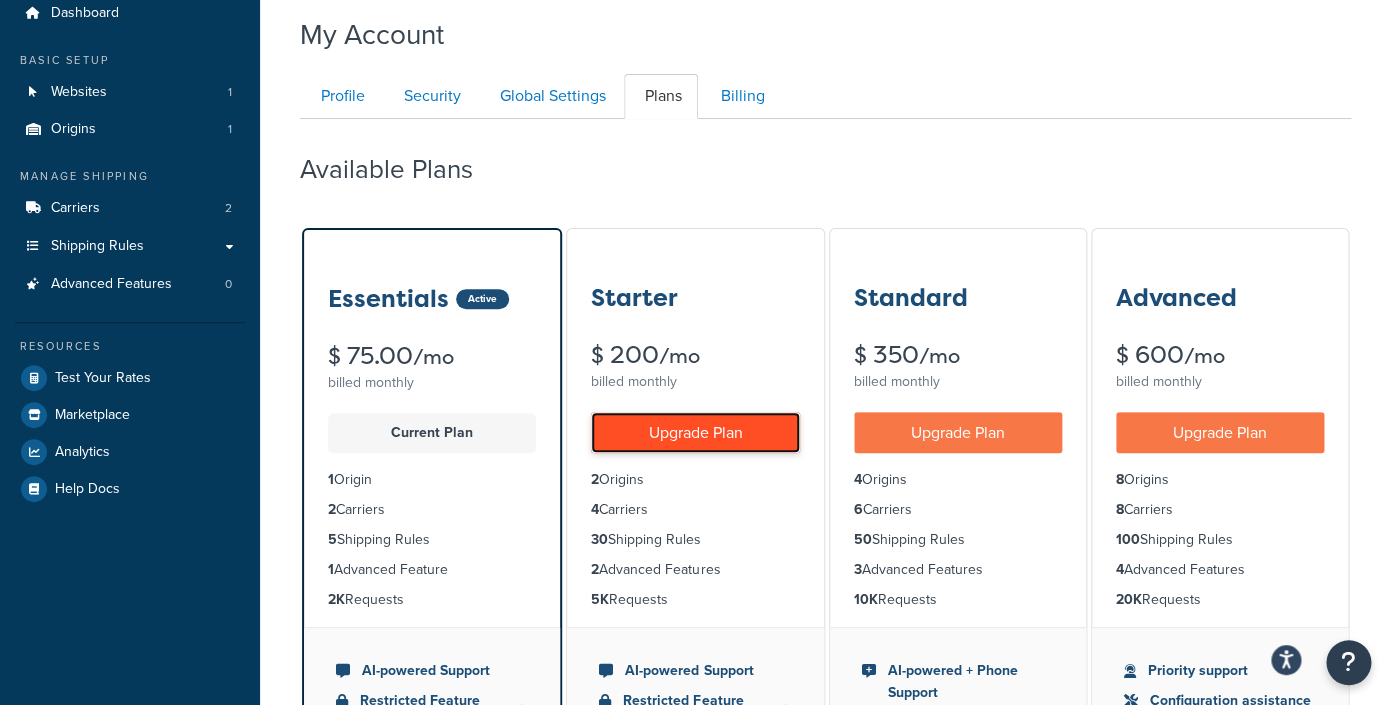 click on "Upgrade Plan" at bounding box center [695, 432] 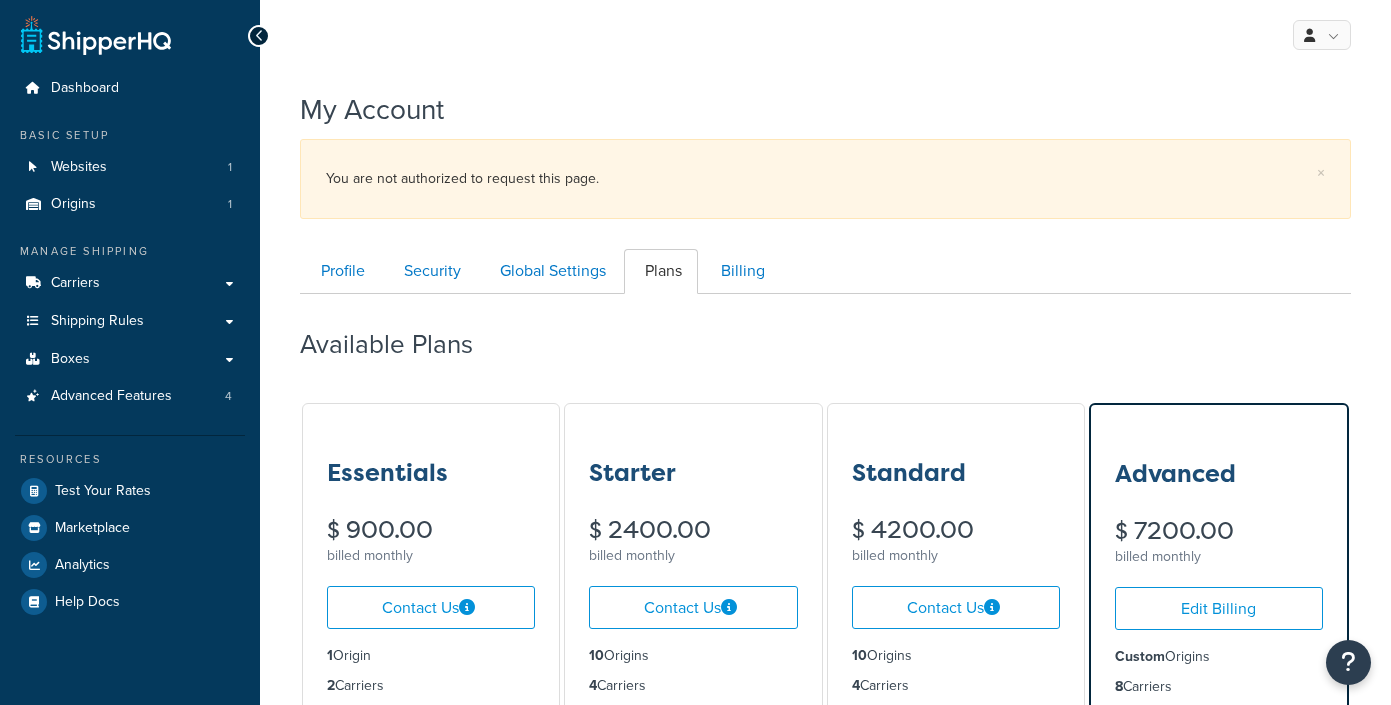 scroll, scrollTop: 0, scrollLeft: 0, axis: both 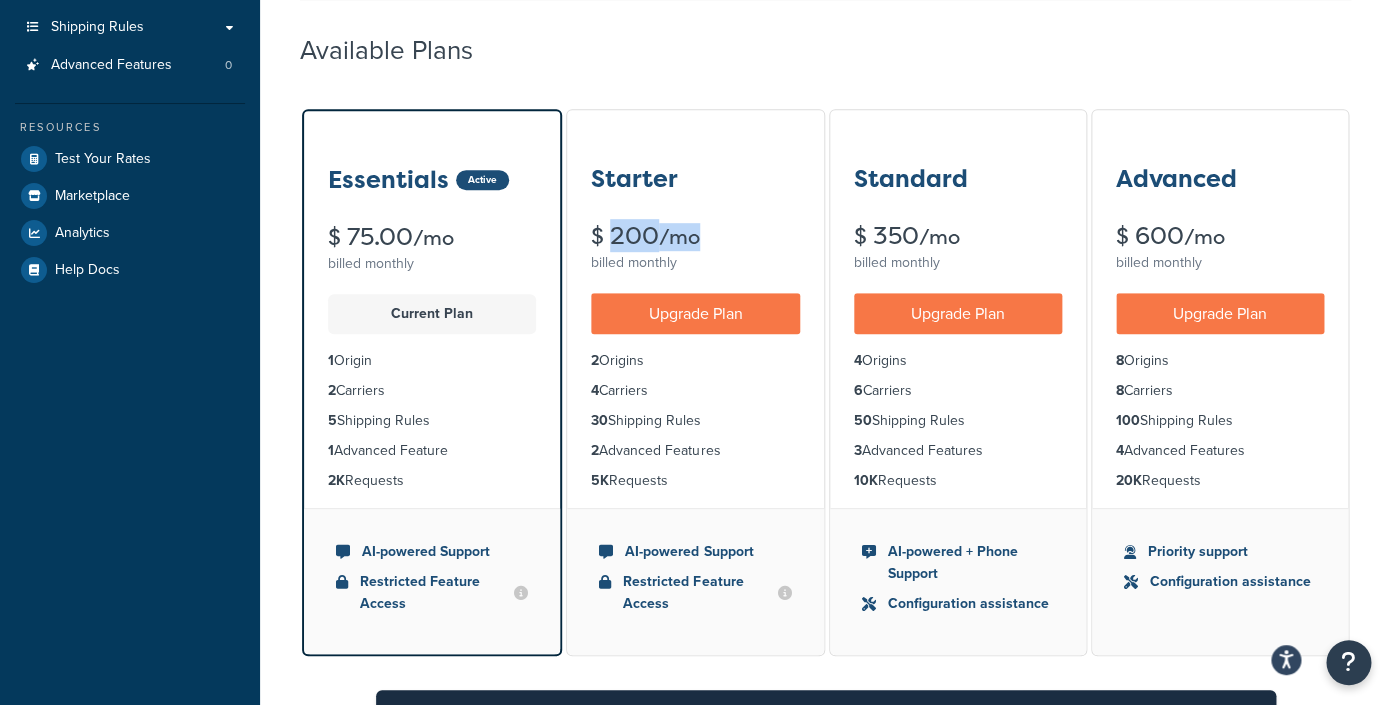 drag, startPoint x: 591, startPoint y: 236, endPoint x: 720, endPoint y: 232, distance: 129.062 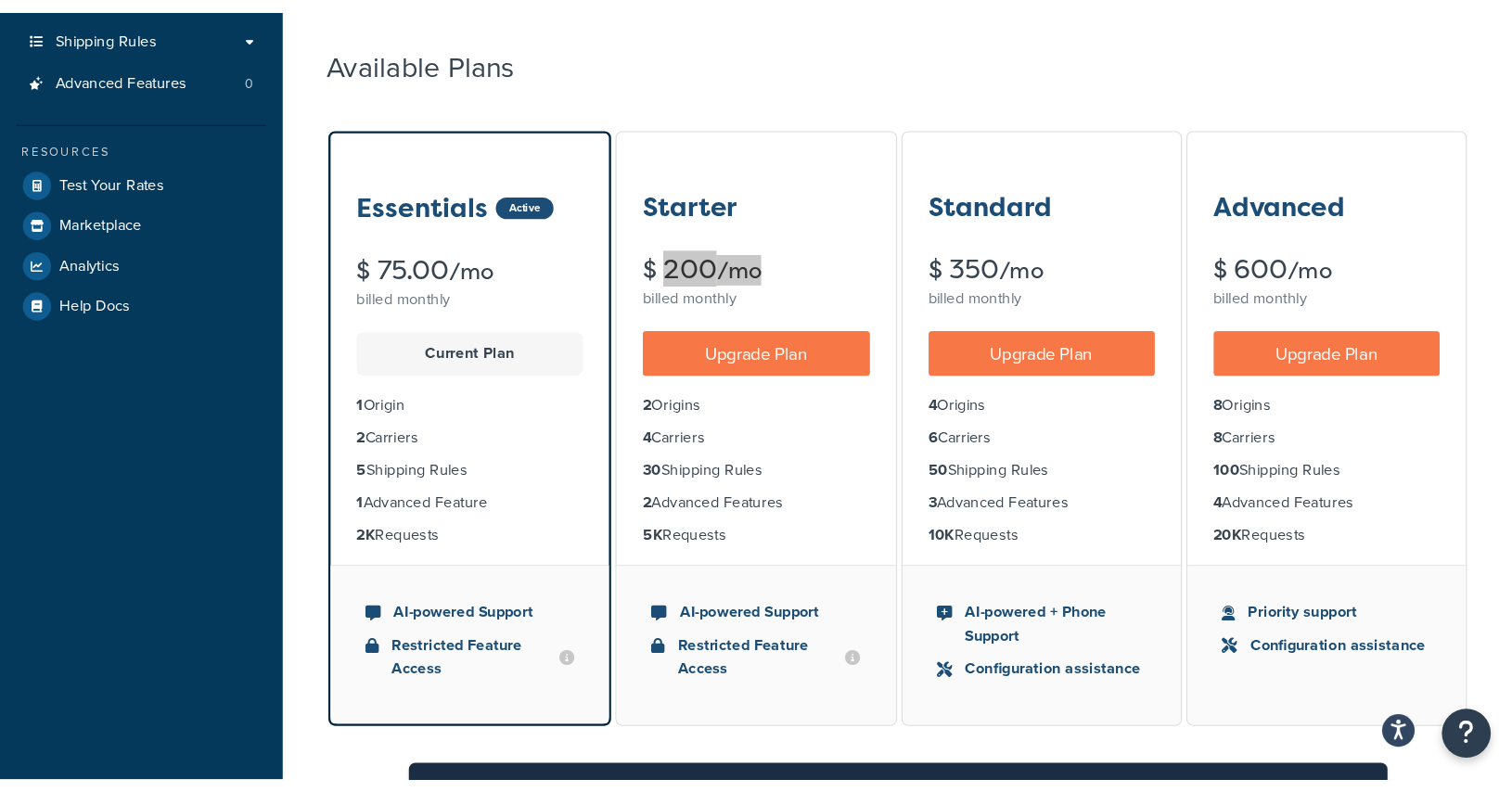scroll, scrollTop: 84, scrollLeft: 0, axis: vertical 